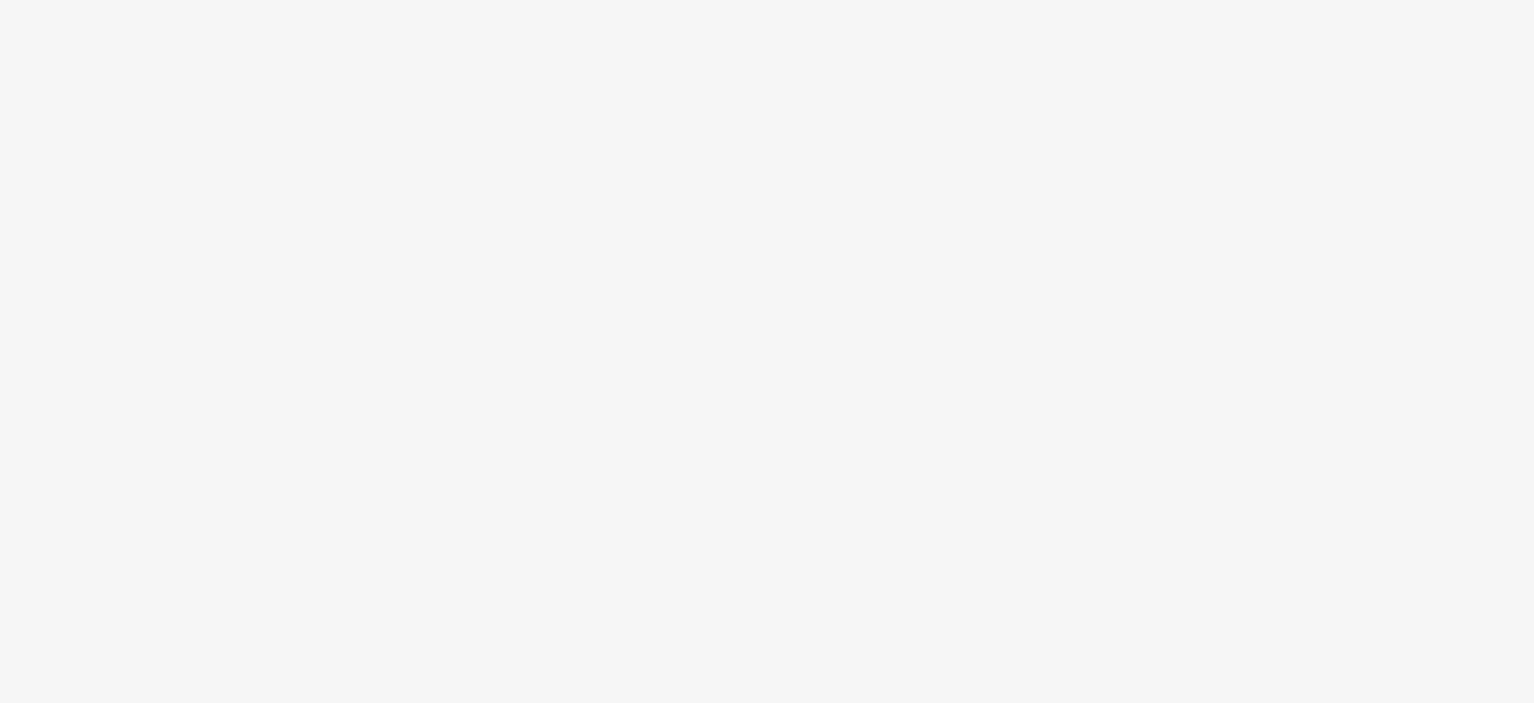 scroll, scrollTop: 0, scrollLeft: 0, axis: both 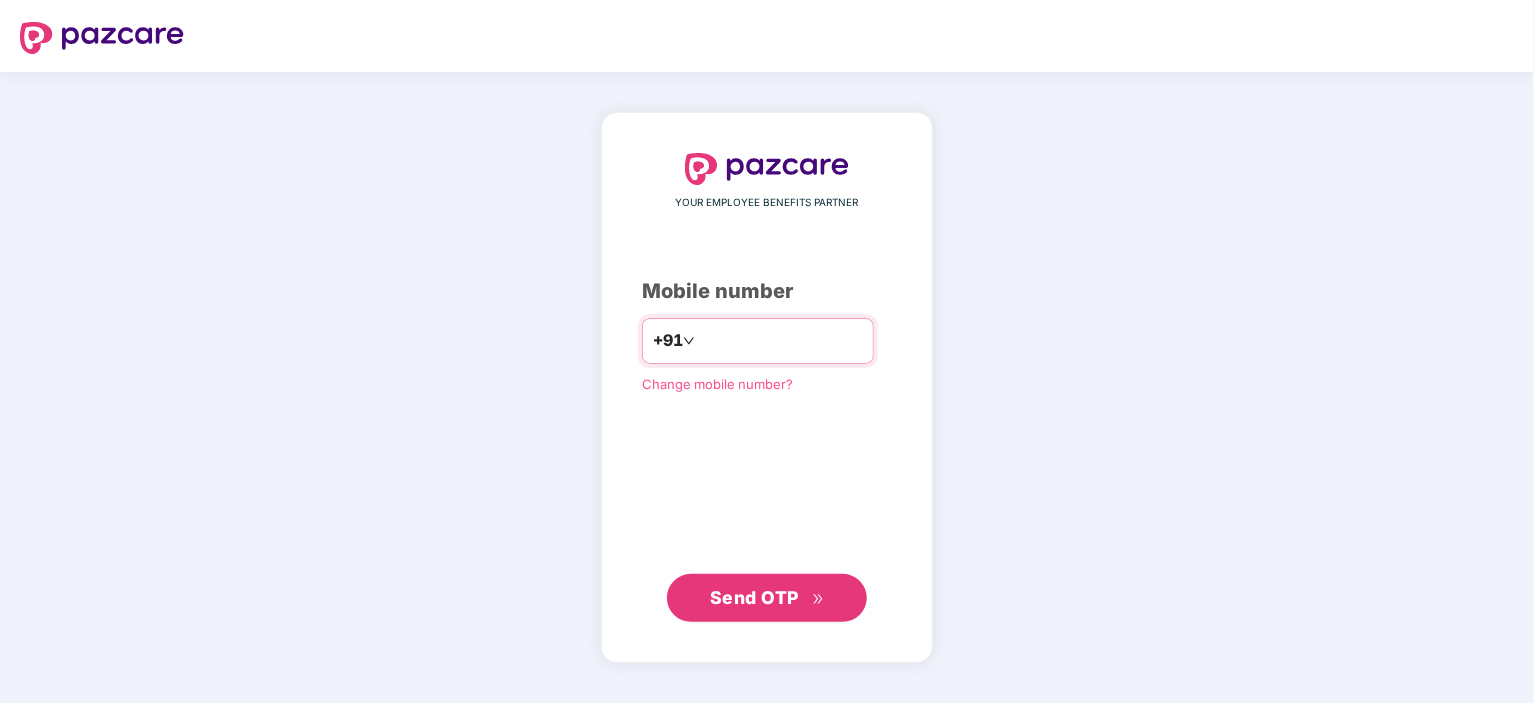 click at bounding box center [781, 341] 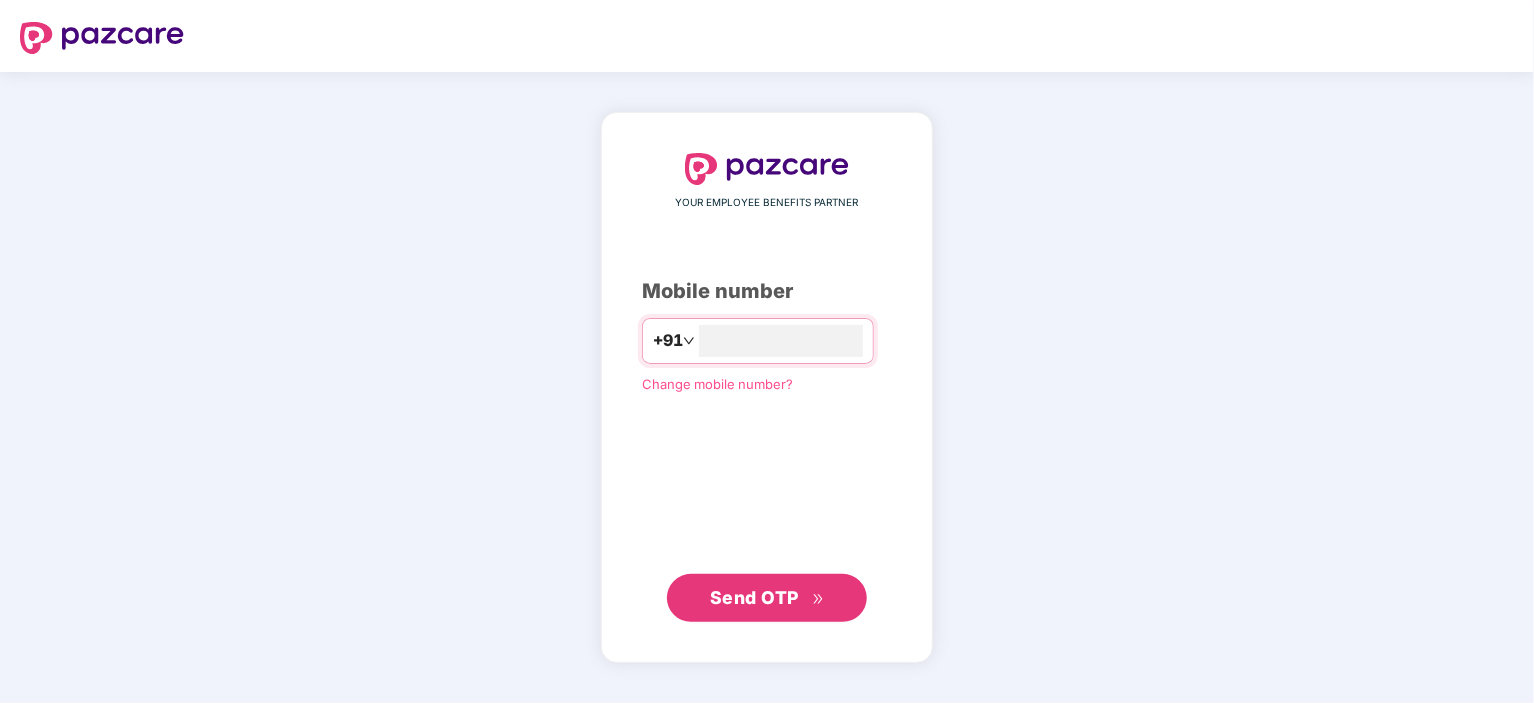 click on "Send OTP" at bounding box center (767, 598) 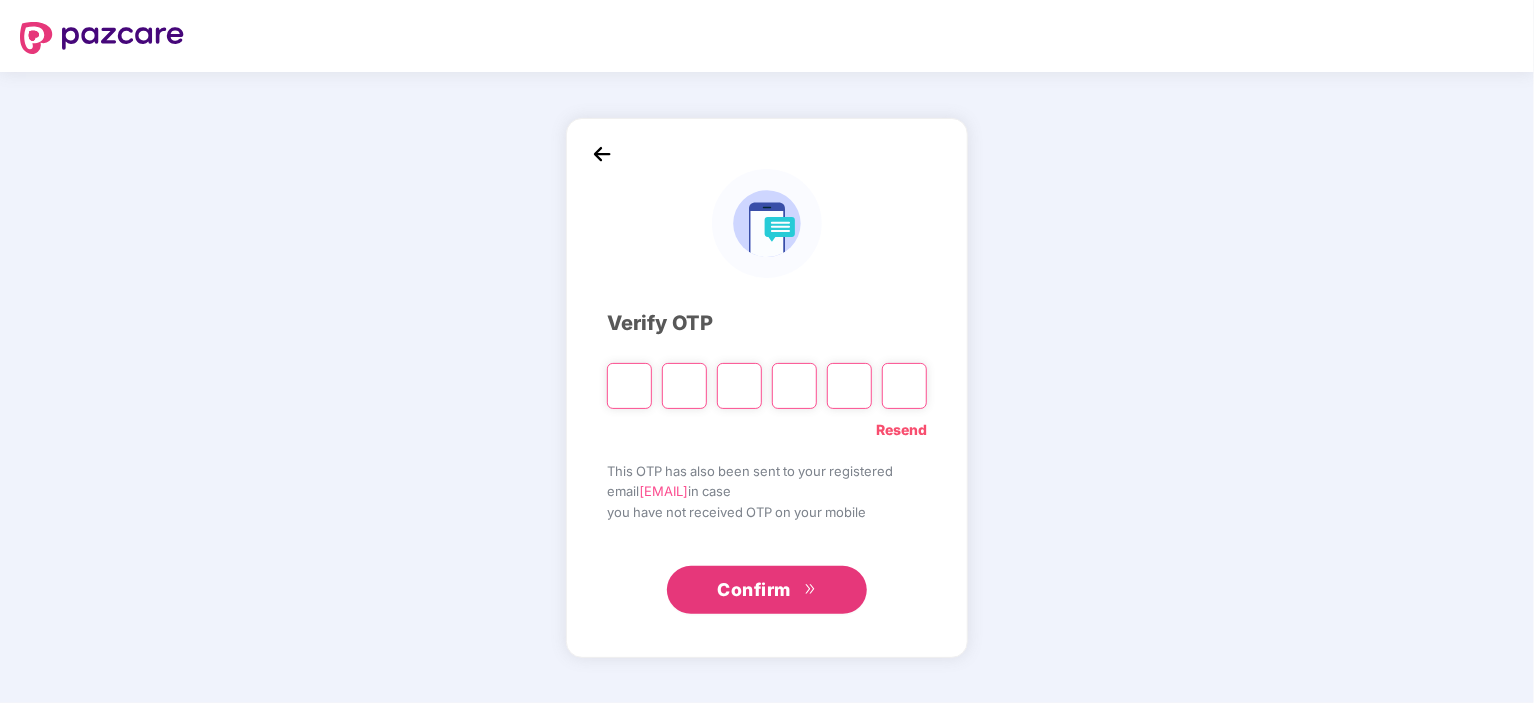 type on "*" 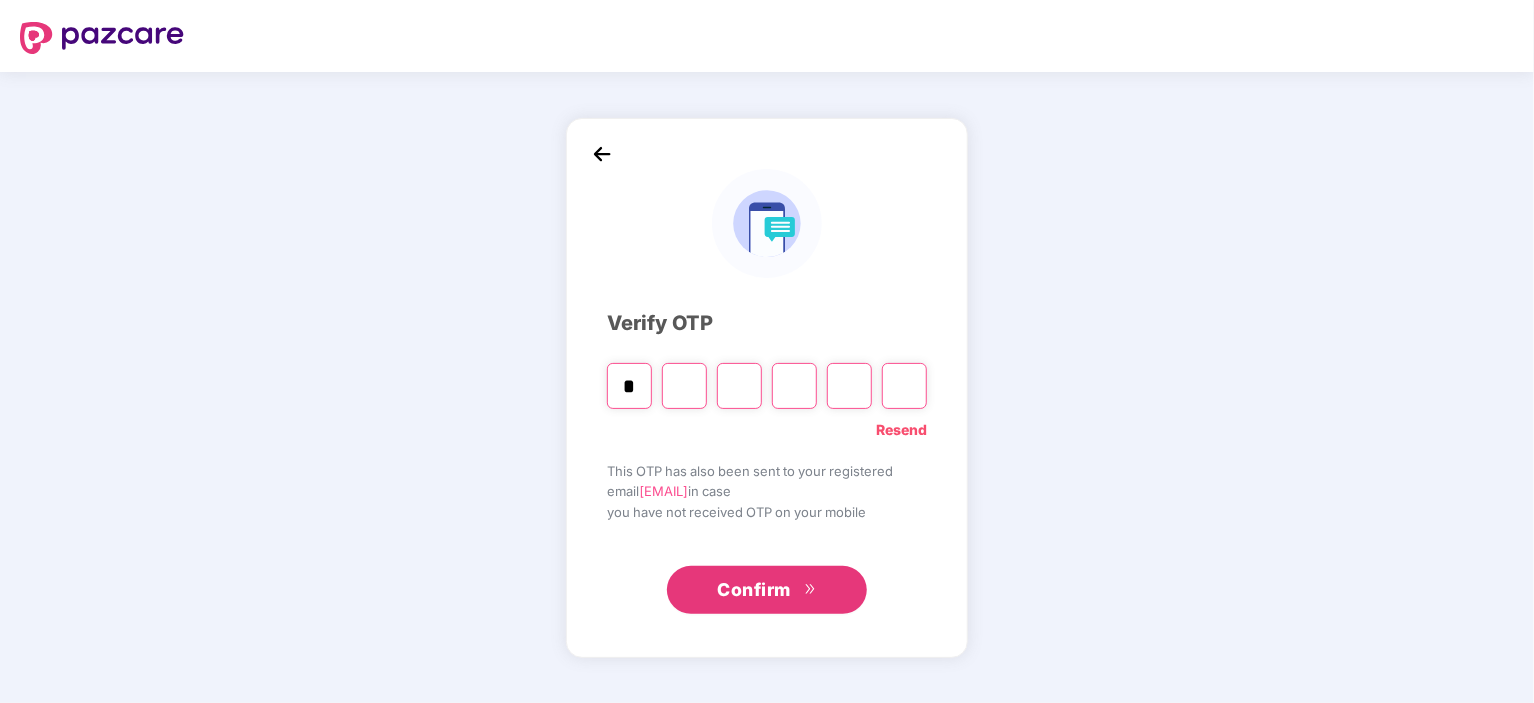 type on "*" 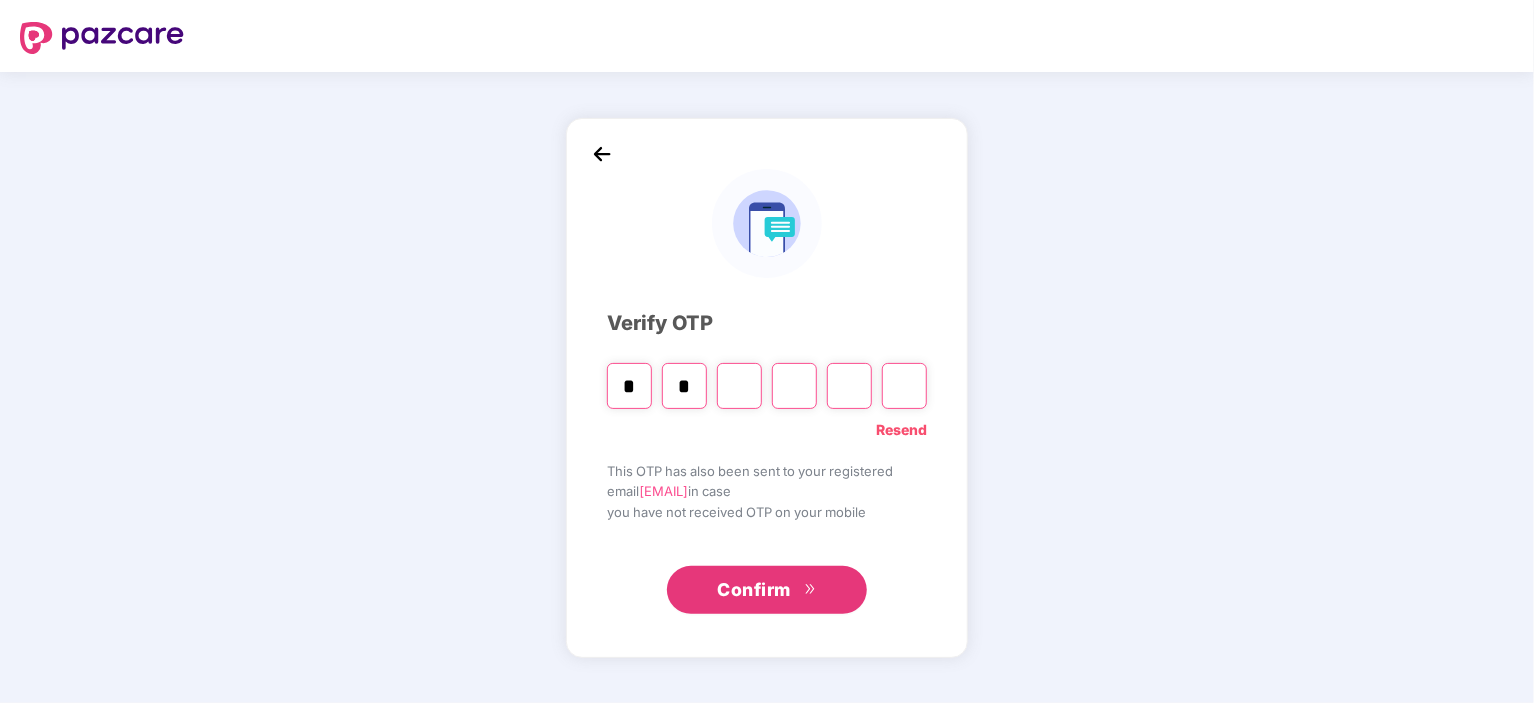 type on "*" 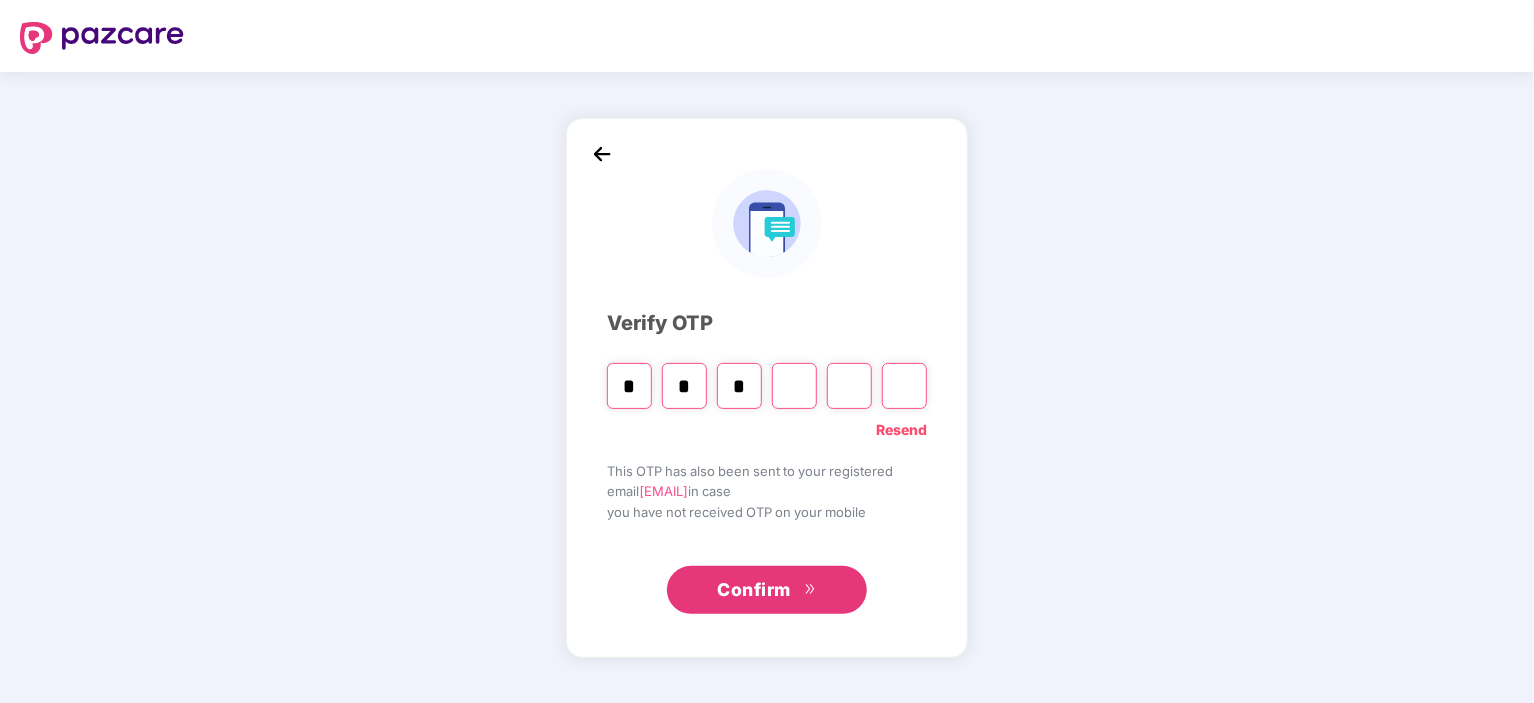 type on "*" 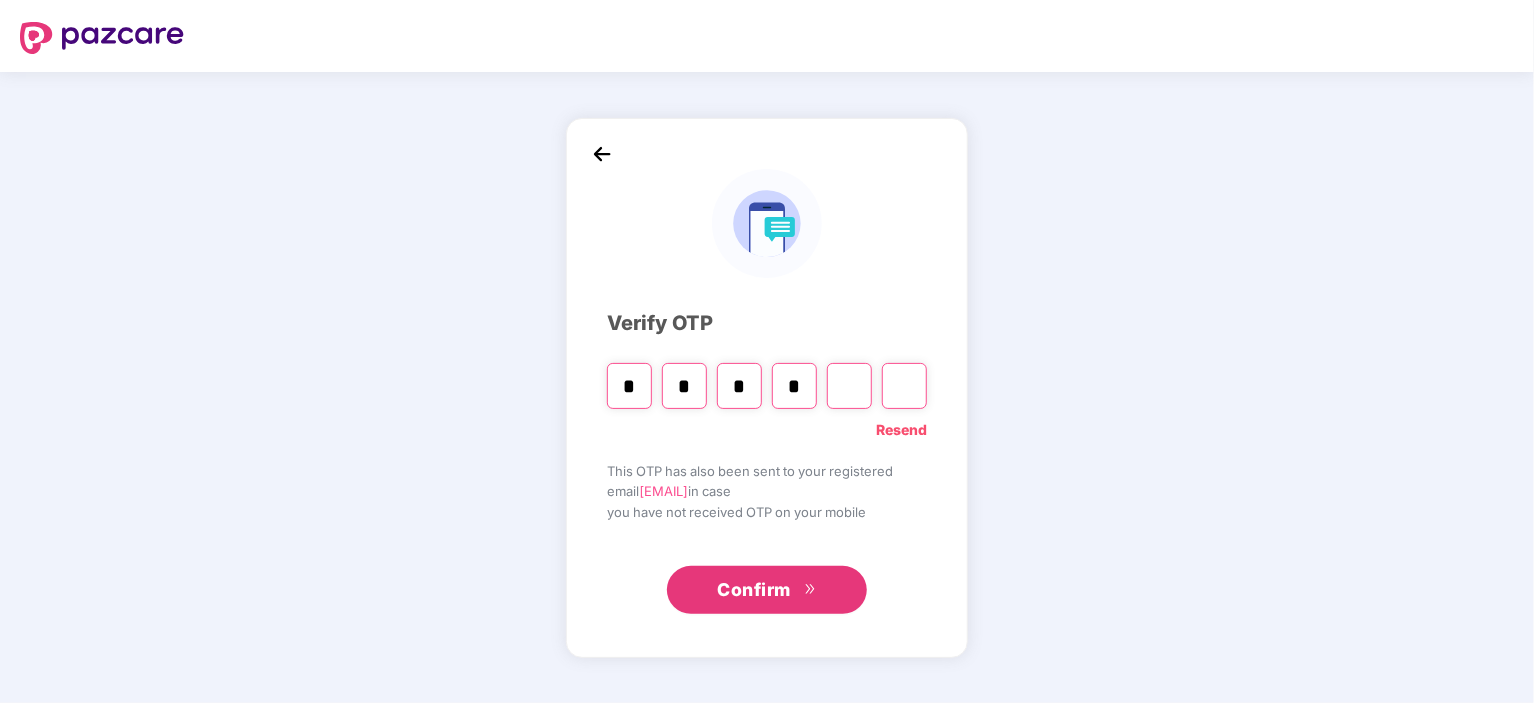 type on "*" 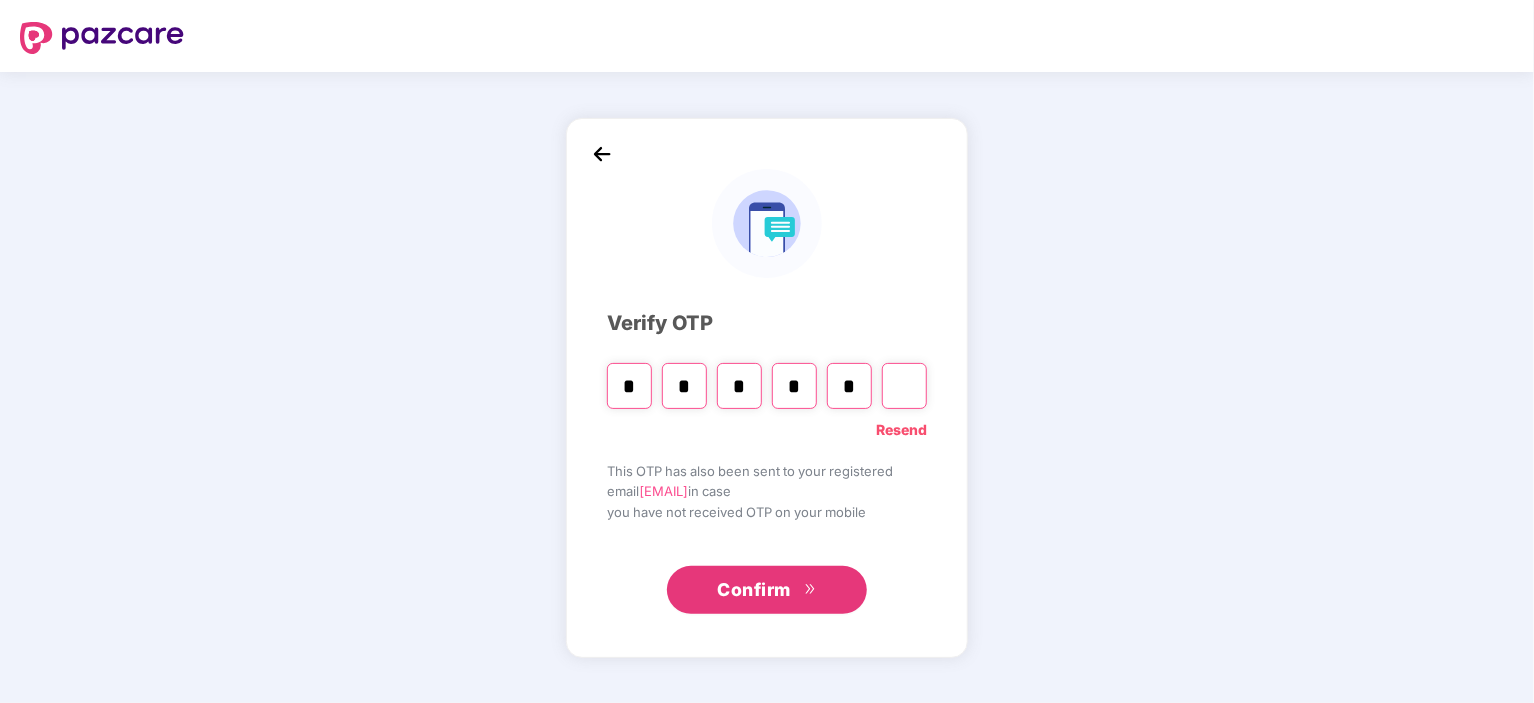 type on "*" 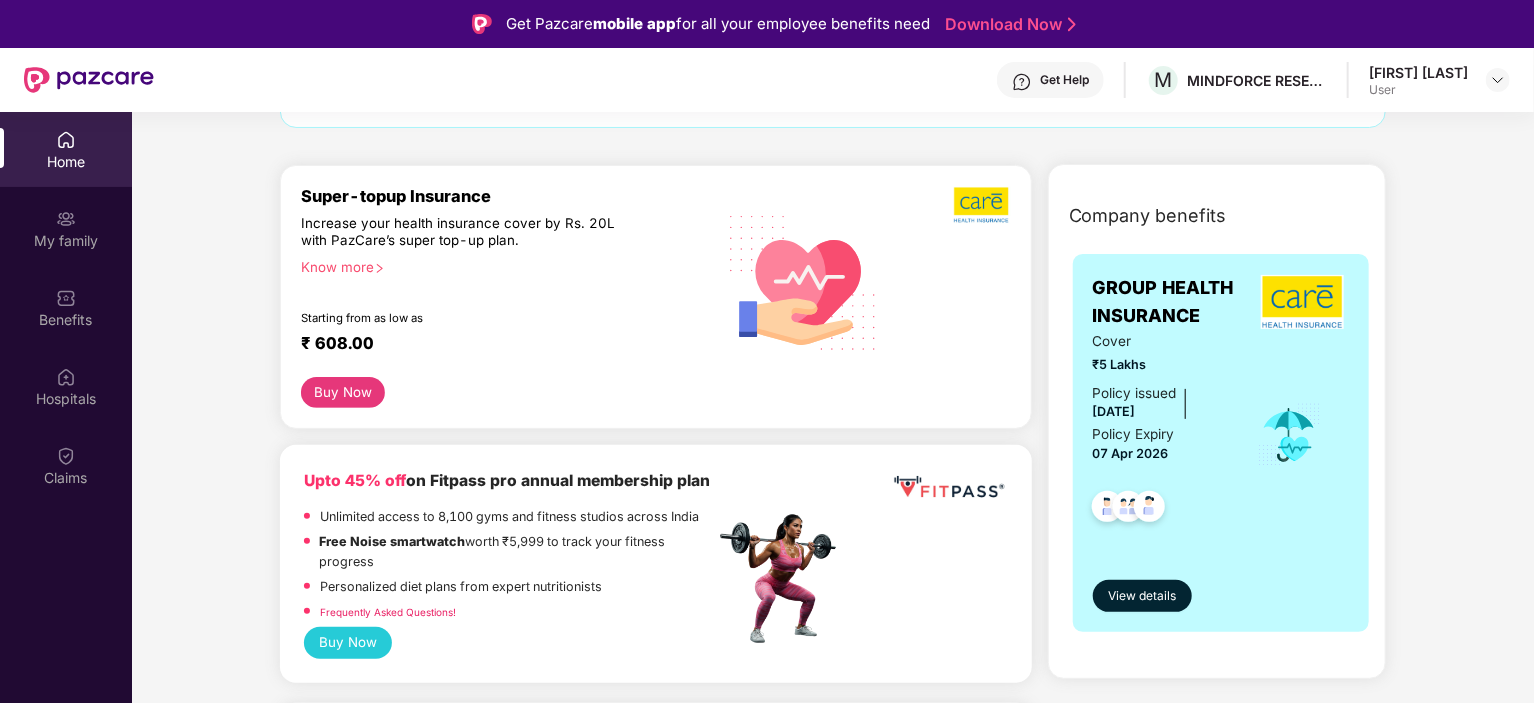 scroll, scrollTop: 300, scrollLeft: 0, axis: vertical 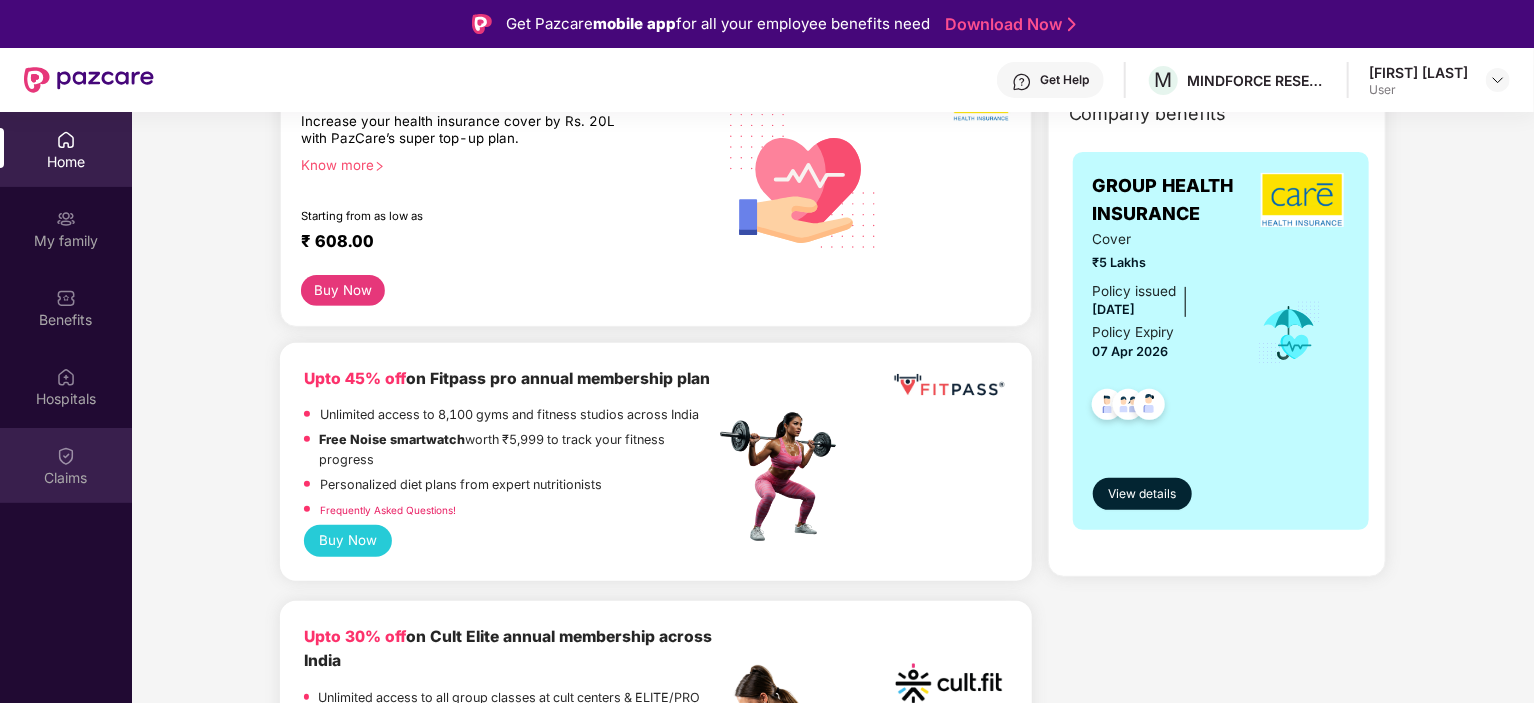 click at bounding box center (66, 456) 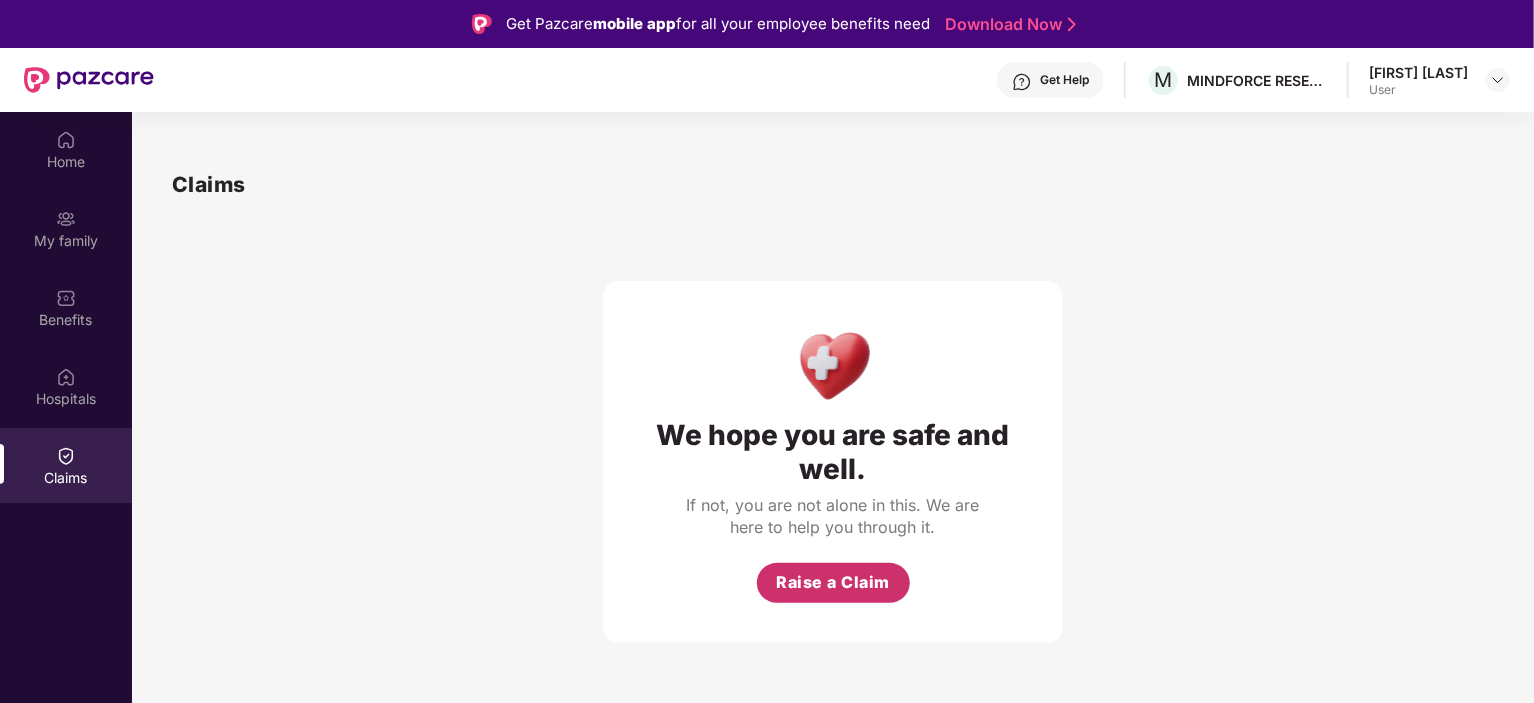 click on "Raise a Claim" at bounding box center (833, 582) 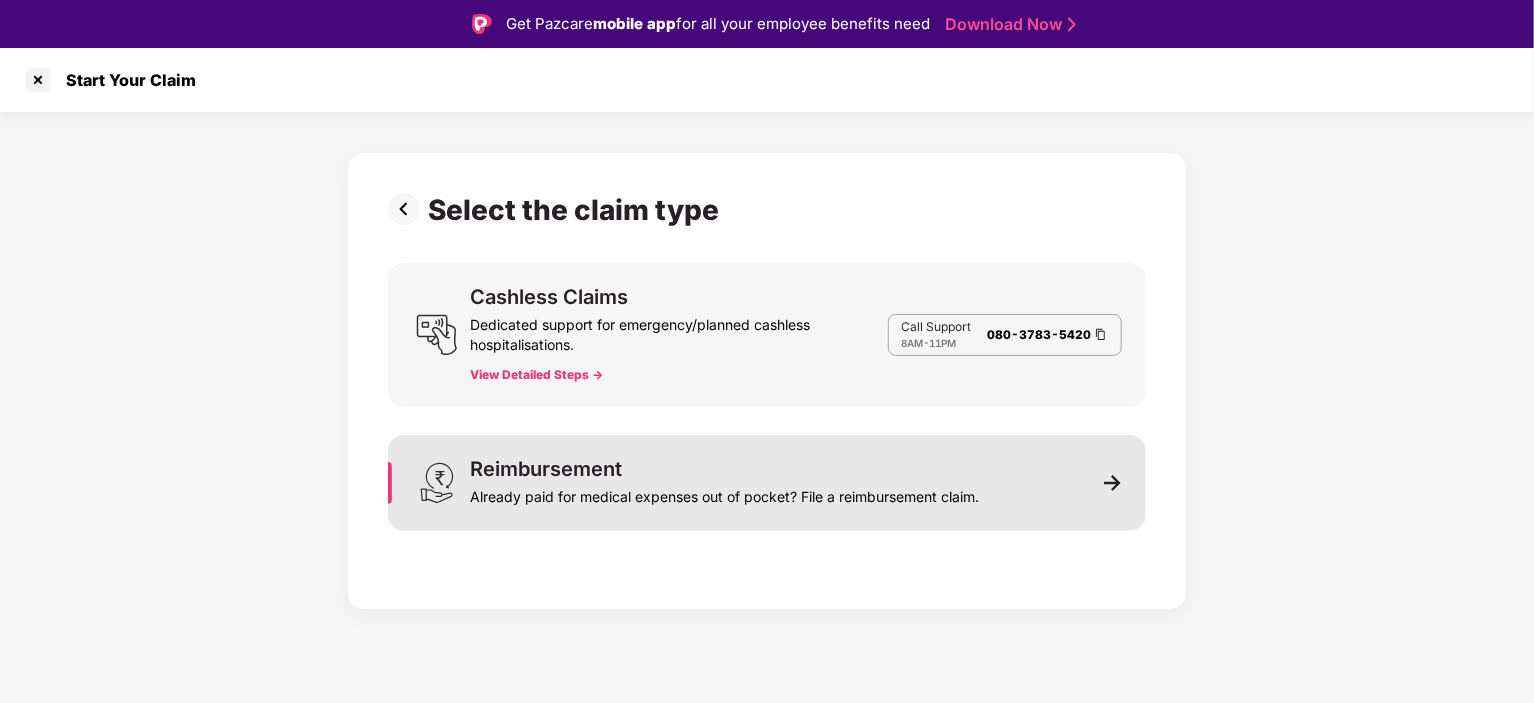 click on "Reimbursement Already paid for medical expenses out of pocket? File a reimbursement claim." at bounding box center (767, 483) 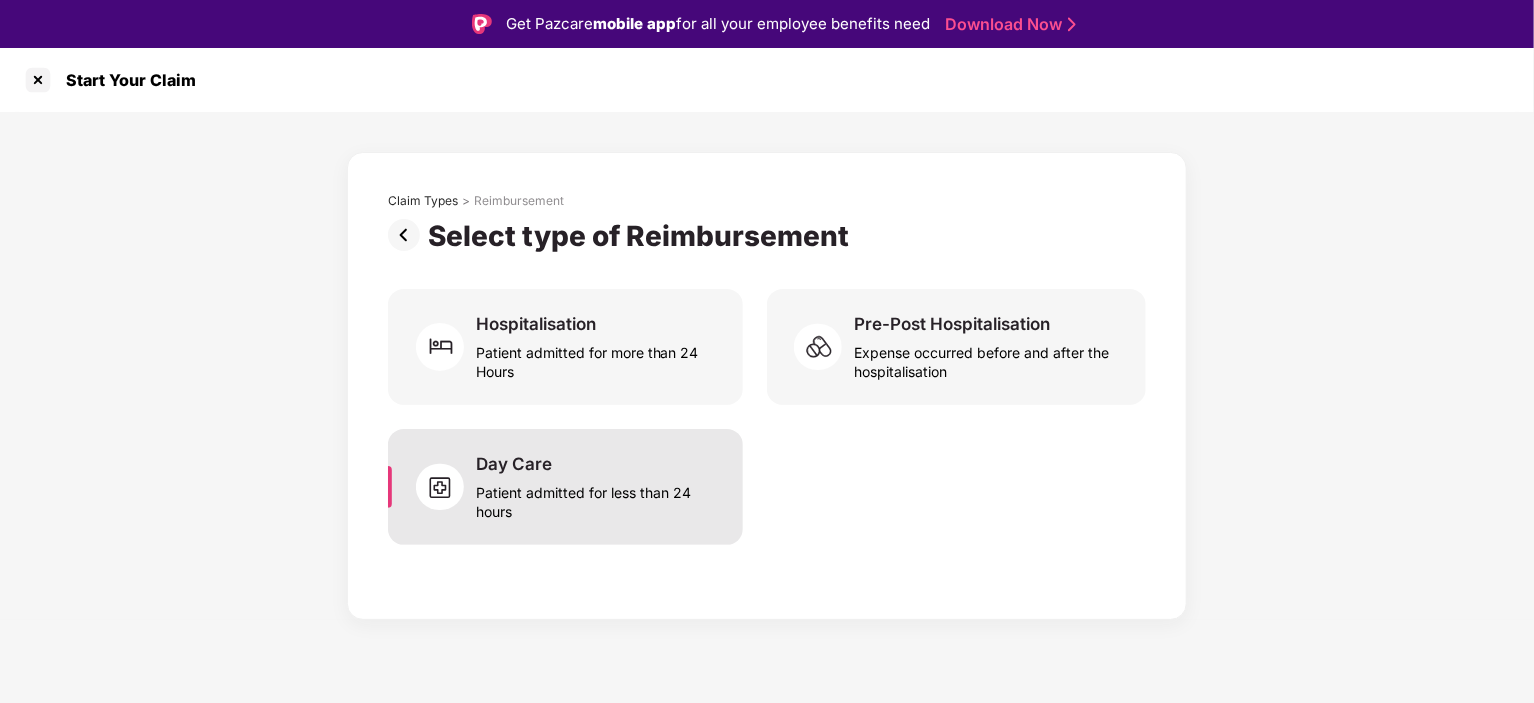 click on "Day Care Patient admitted for less than 24 hours" at bounding box center (597, 487) 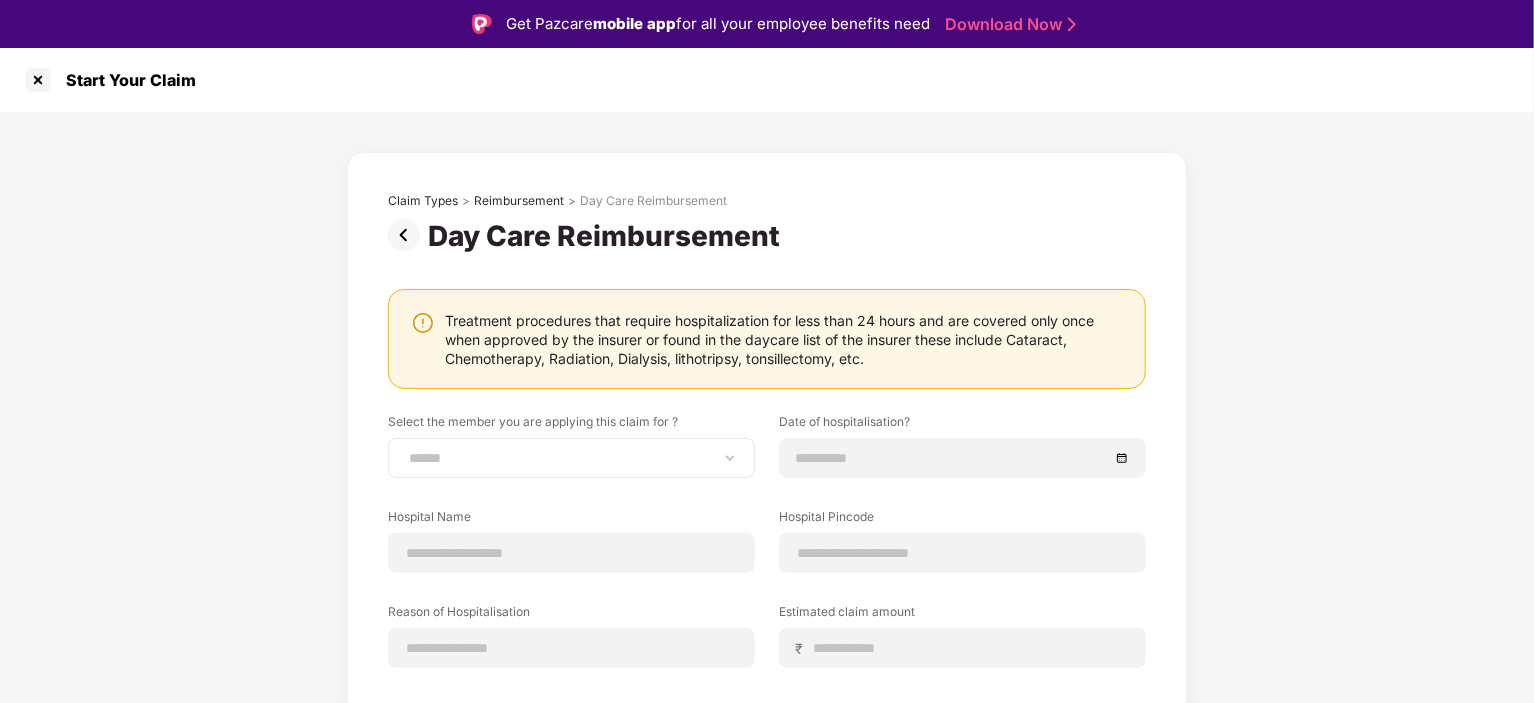 click on "**********" at bounding box center [571, 458] 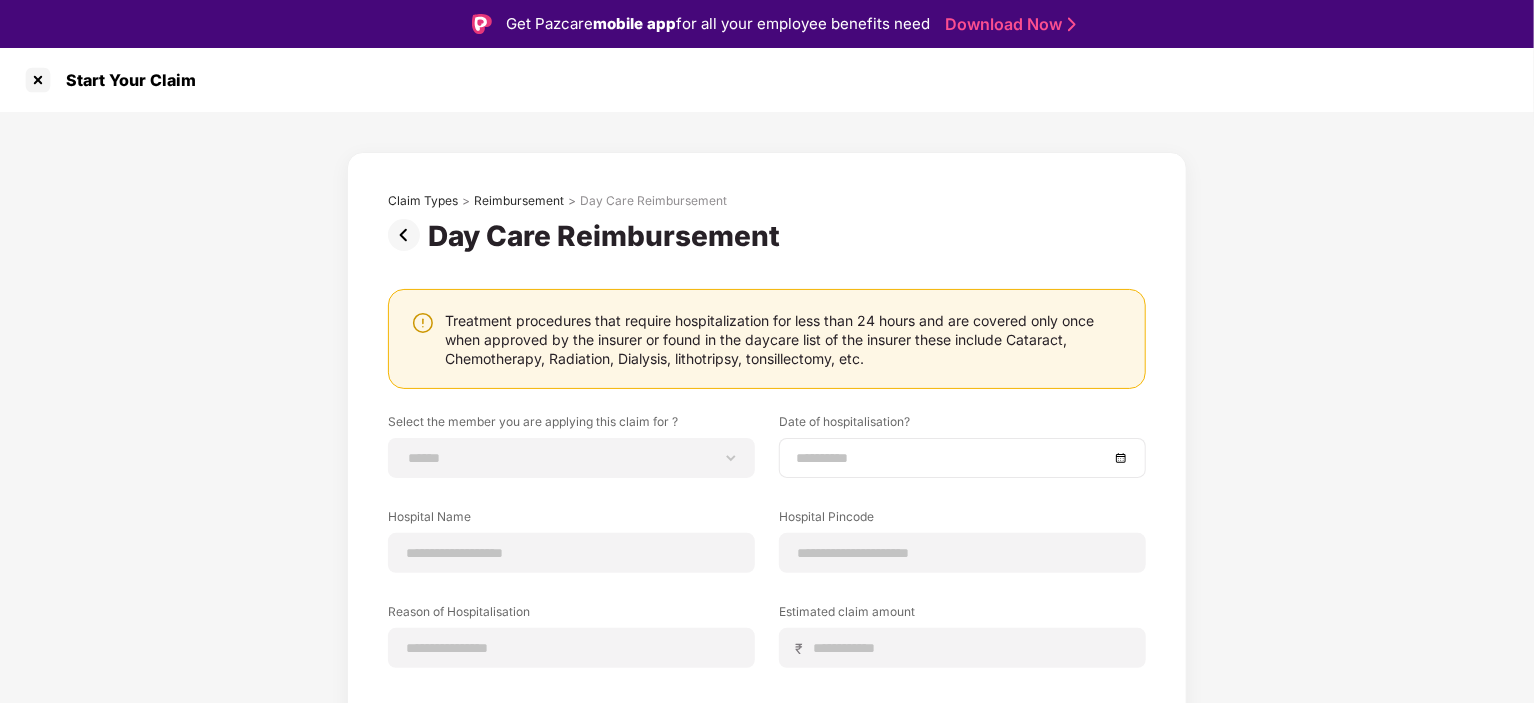 click at bounding box center (952, 458) 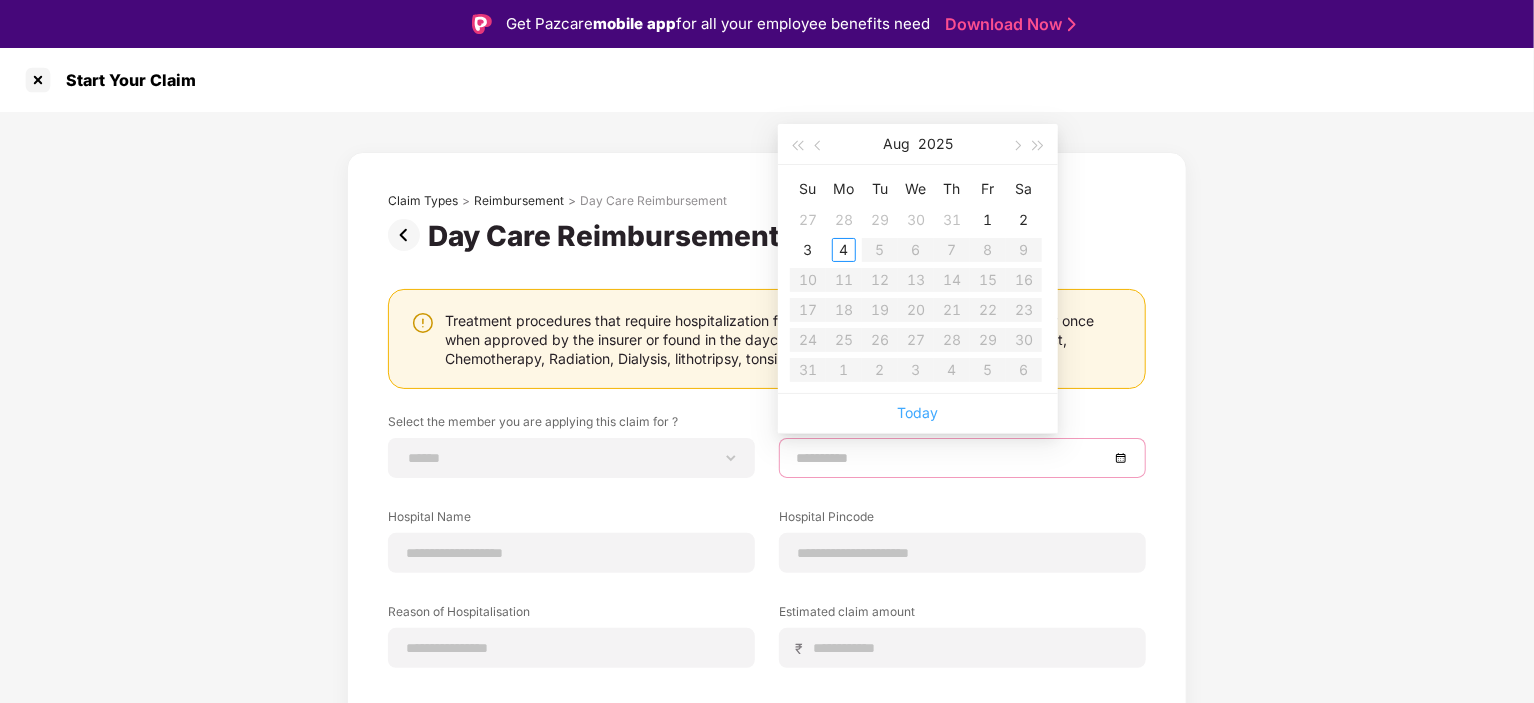 click on "Today" at bounding box center [918, 412] 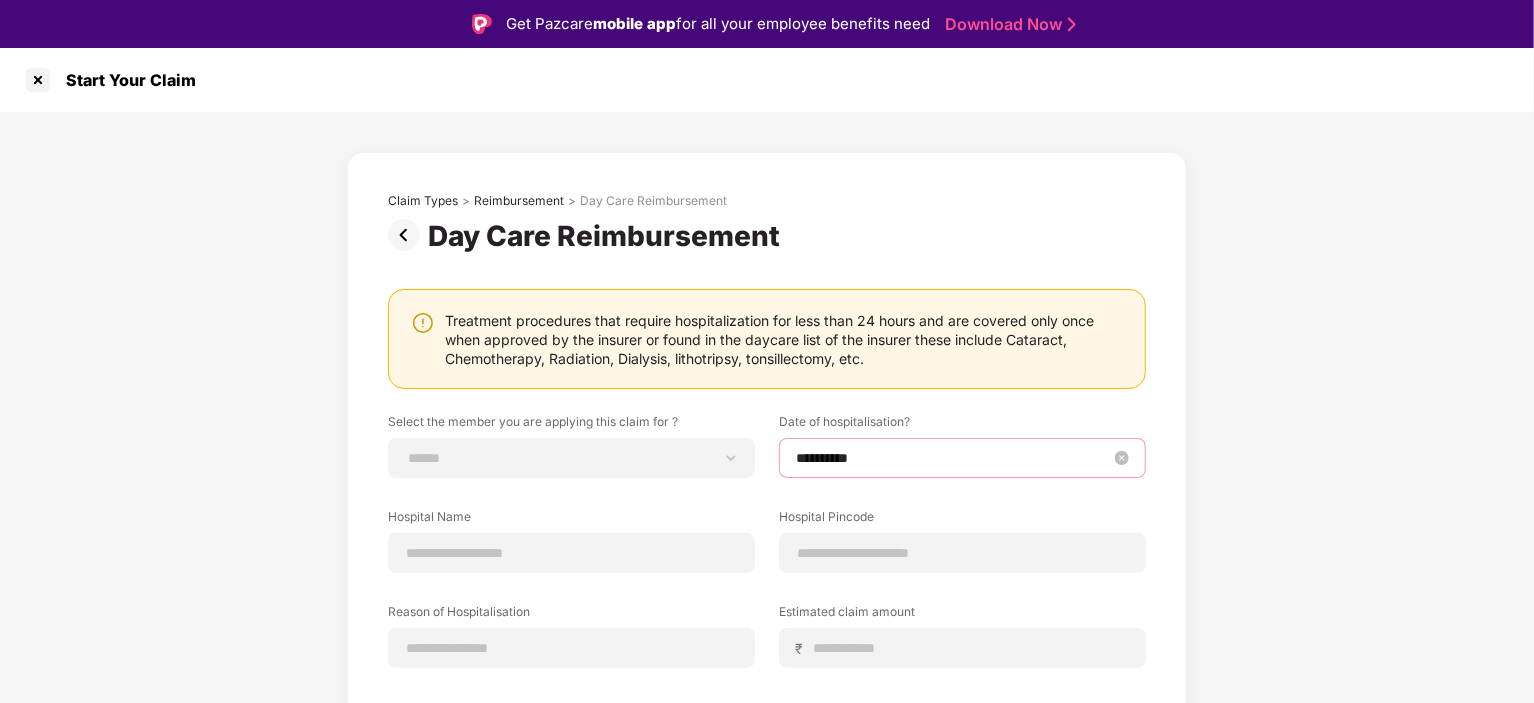click on "**********" at bounding box center (952, 458) 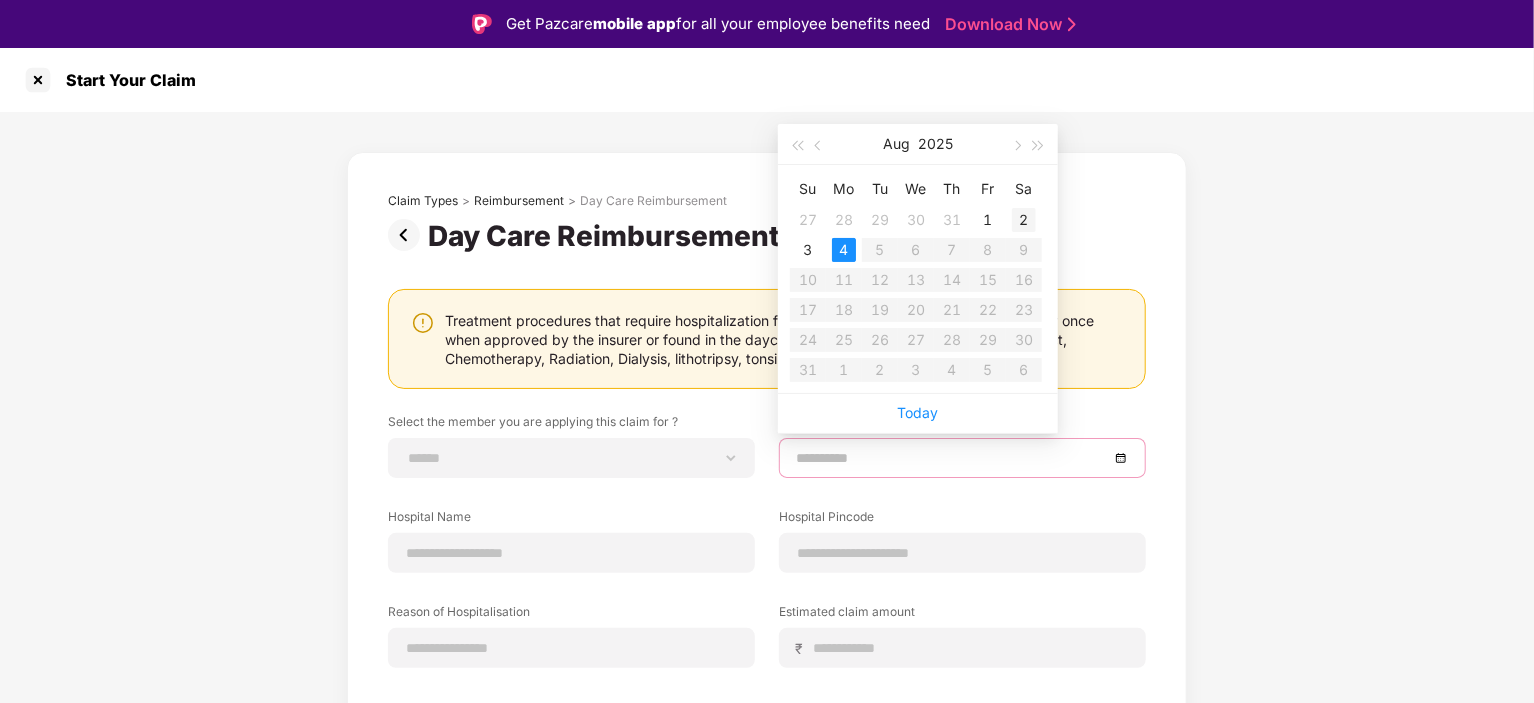 type on "**********" 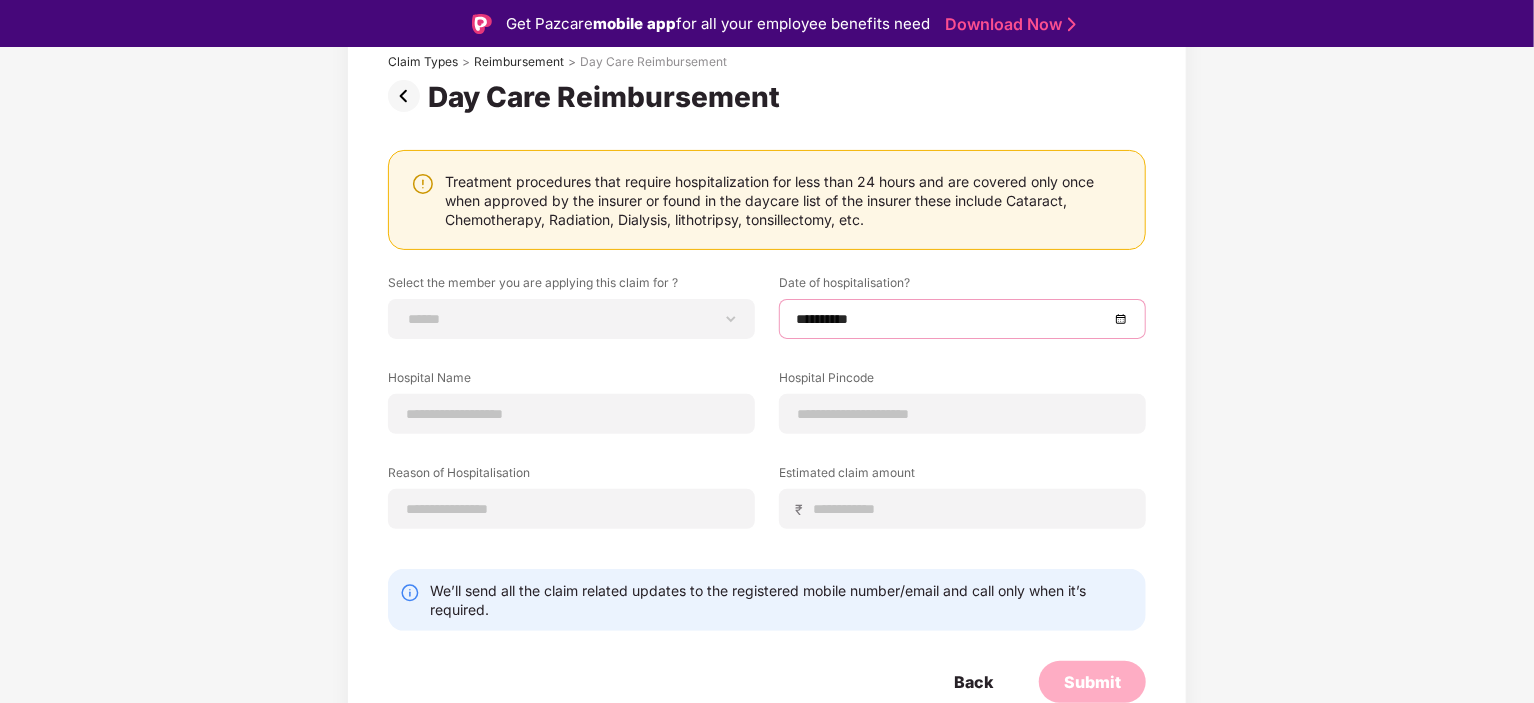 scroll, scrollTop: 140, scrollLeft: 0, axis: vertical 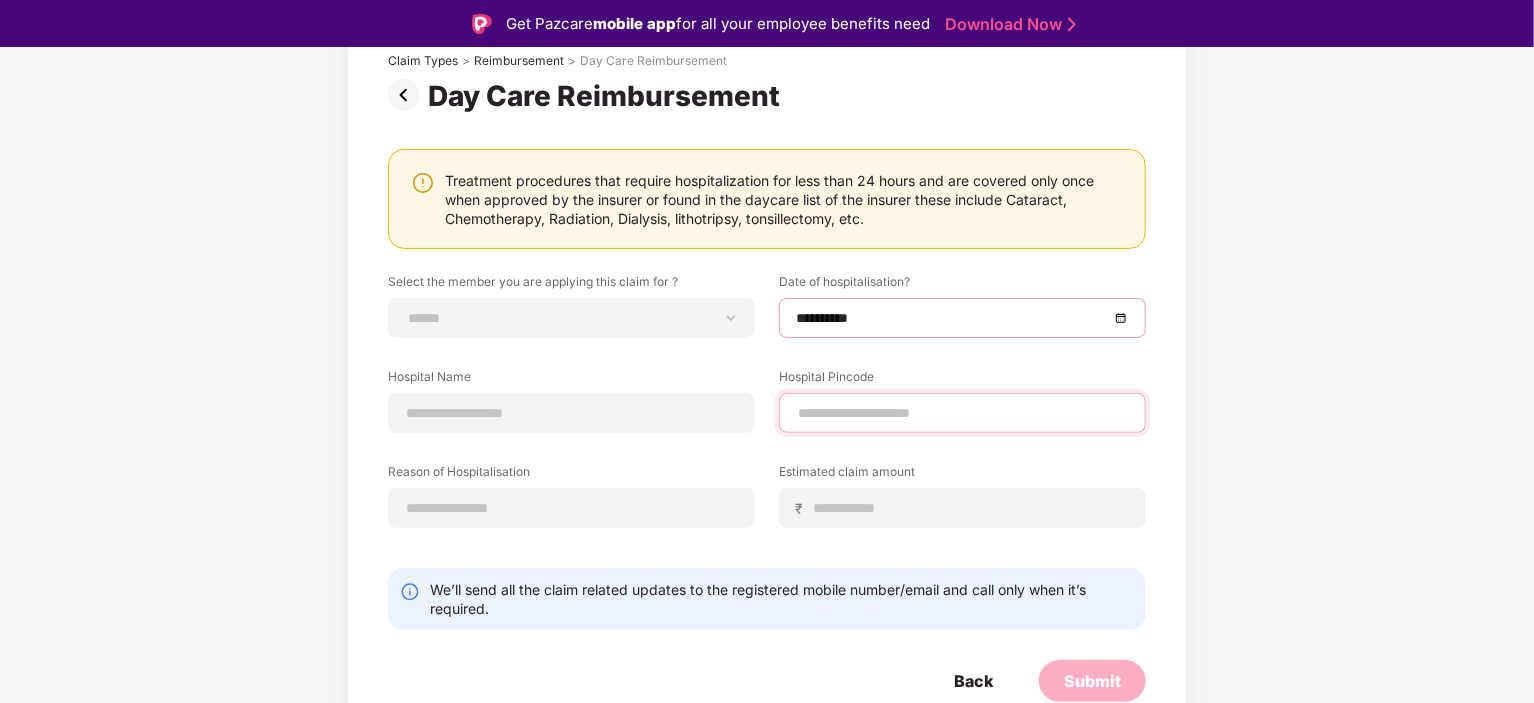 click at bounding box center [962, 413] 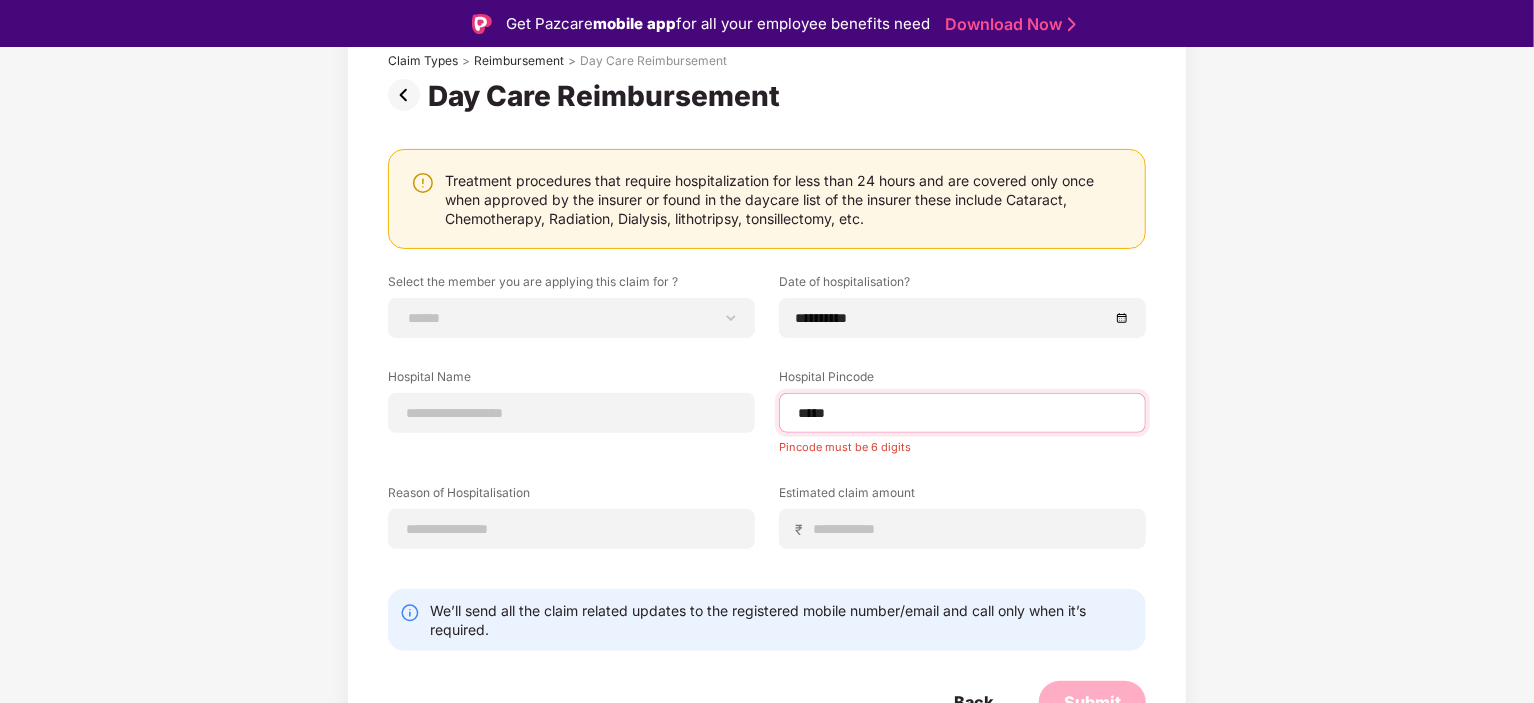 type on "******" 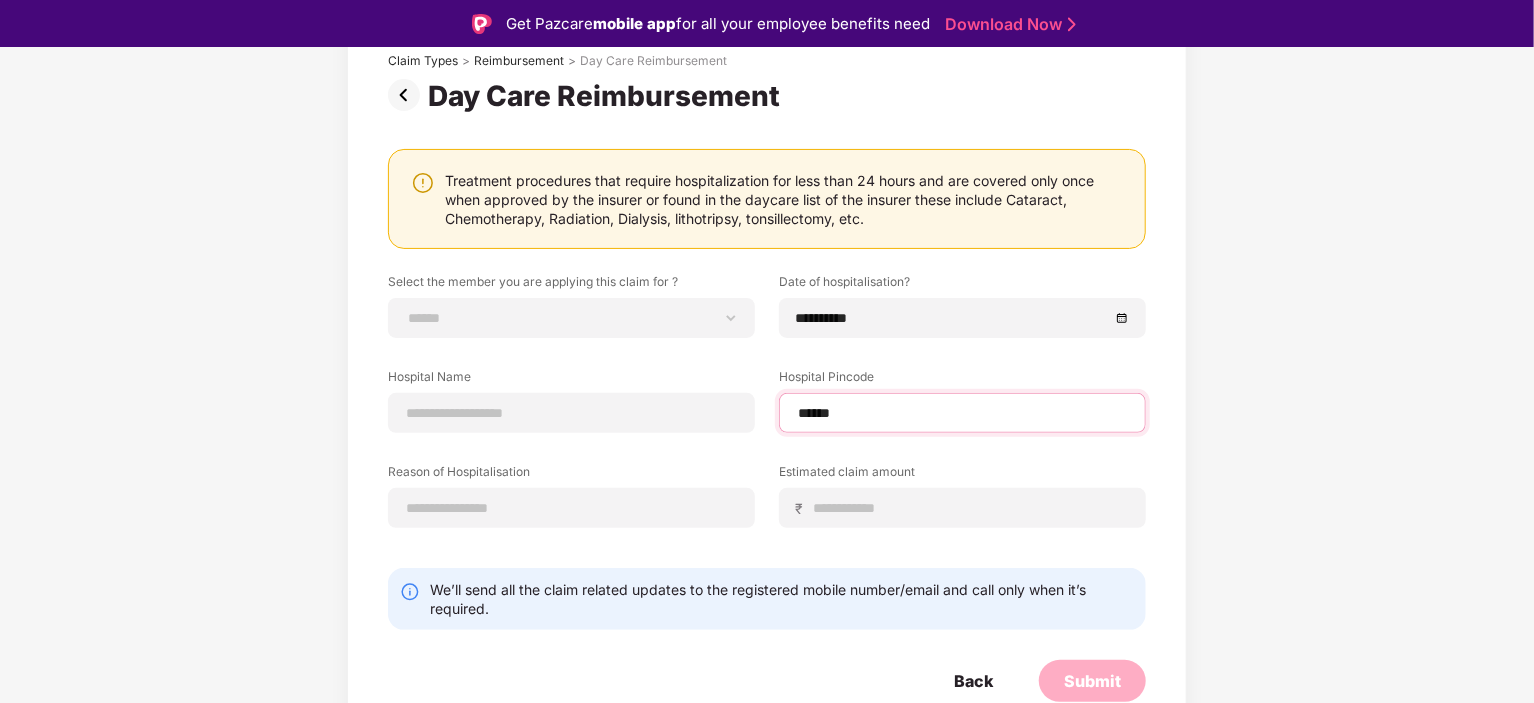 select on "**********" 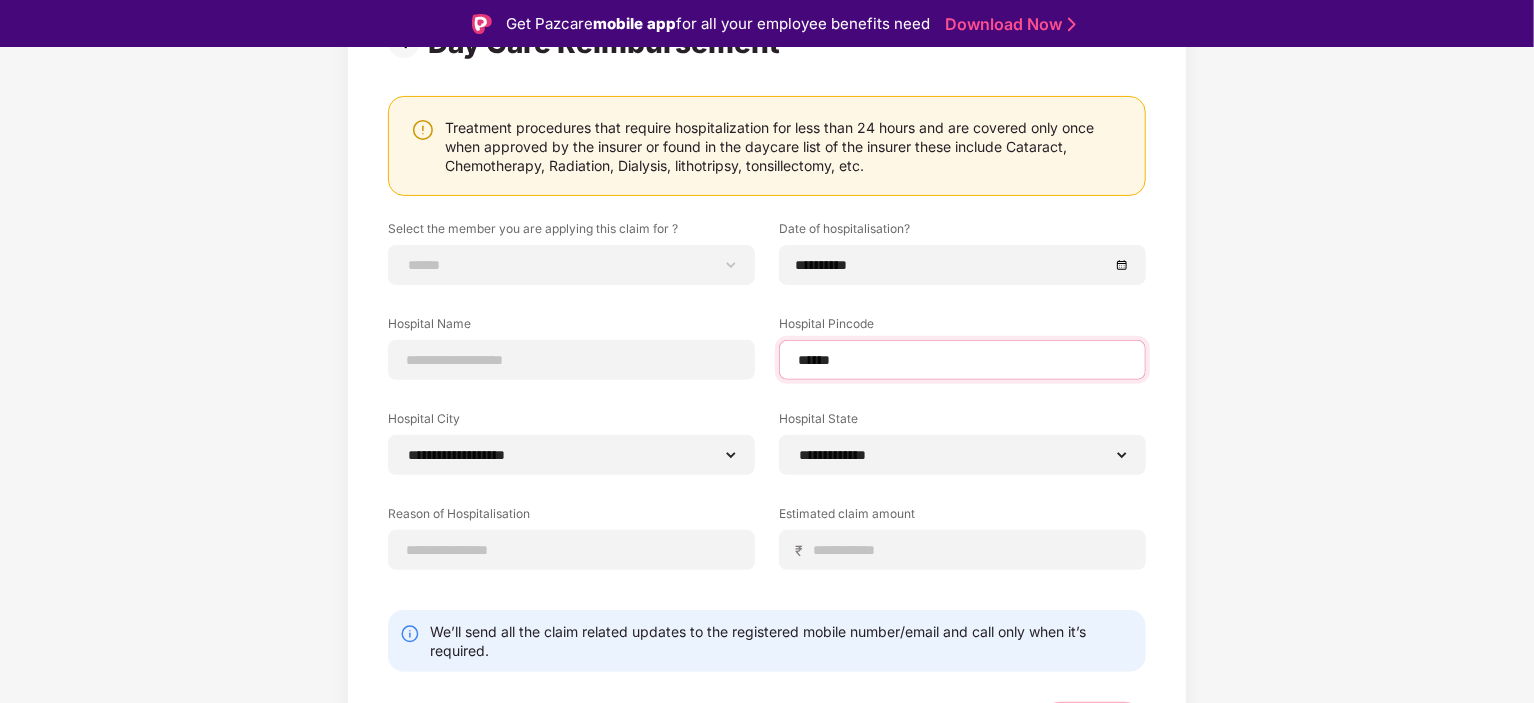 scroll, scrollTop: 236, scrollLeft: 0, axis: vertical 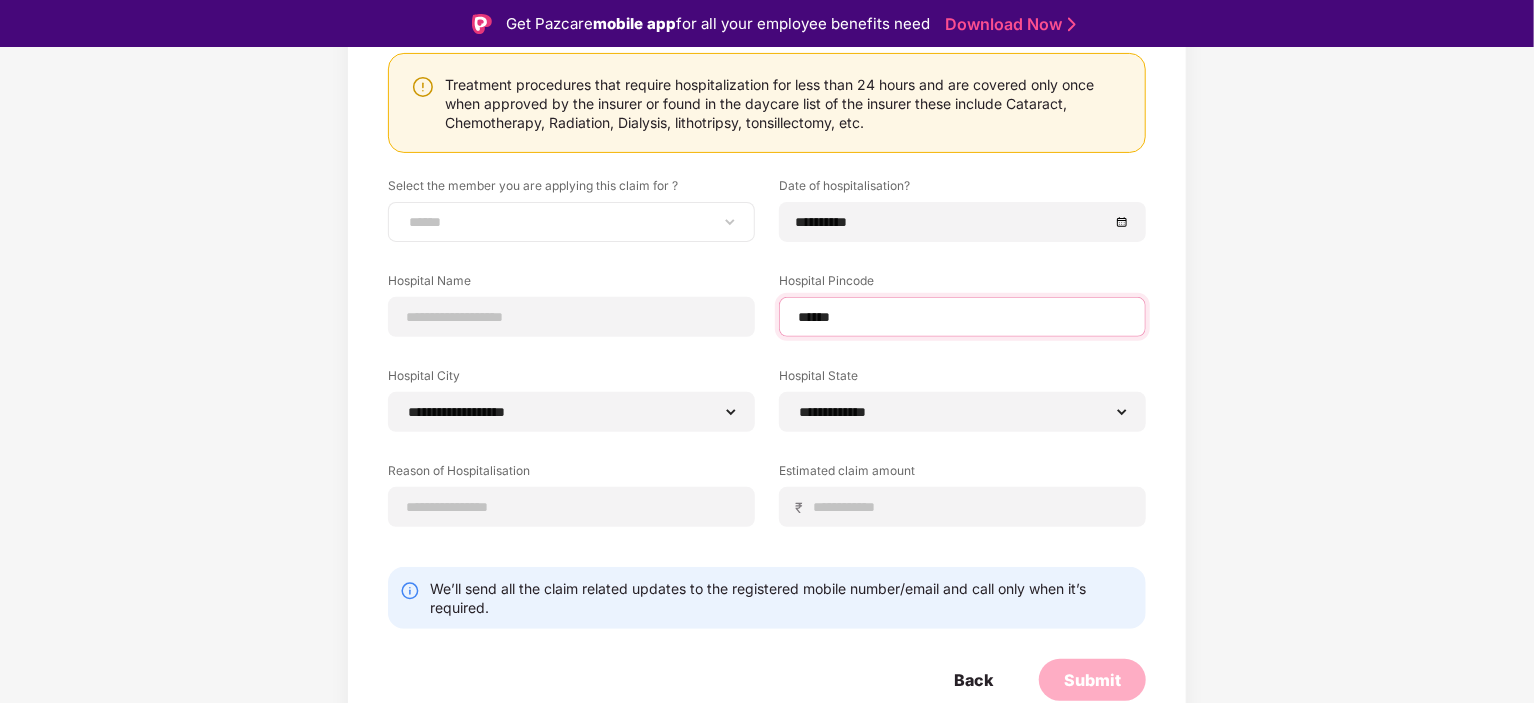 type on "******" 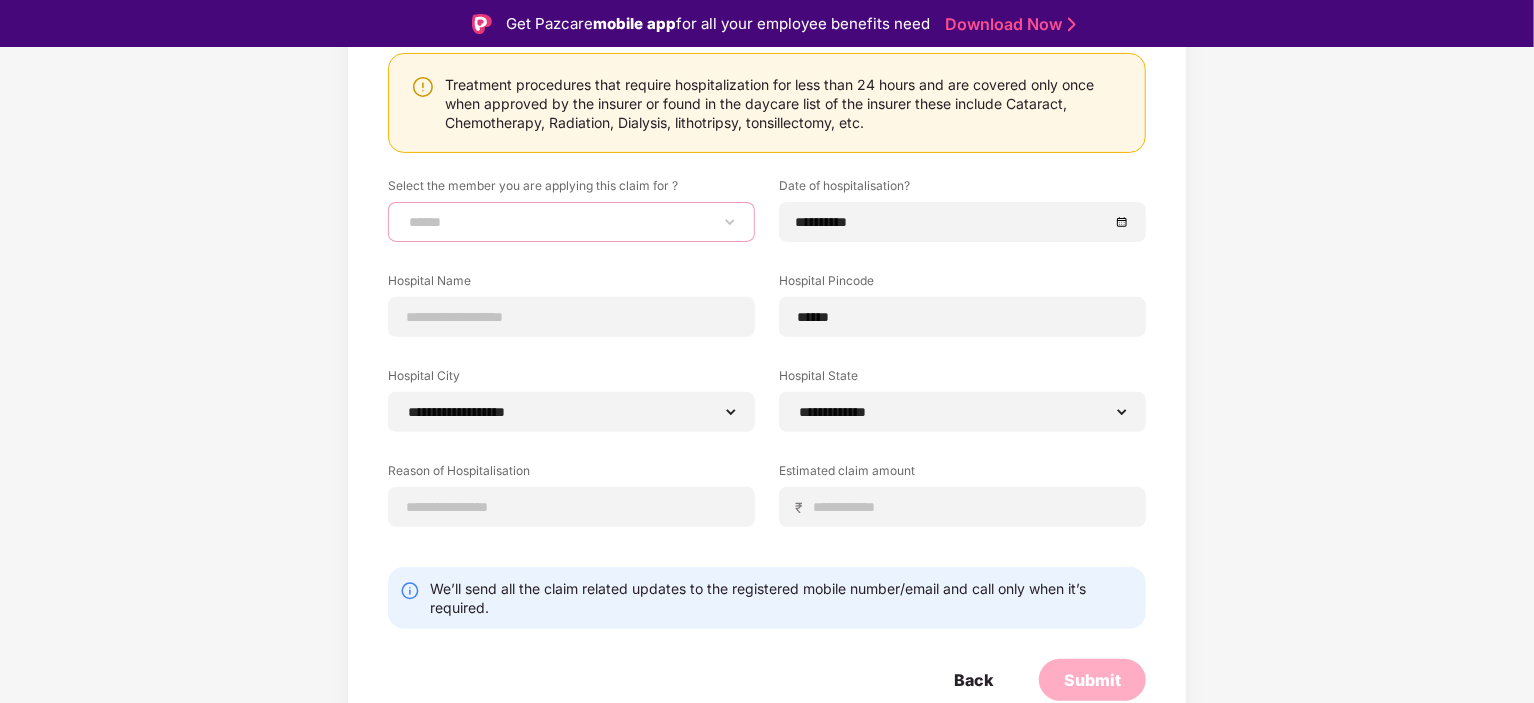 click on "**********" at bounding box center (571, 222) 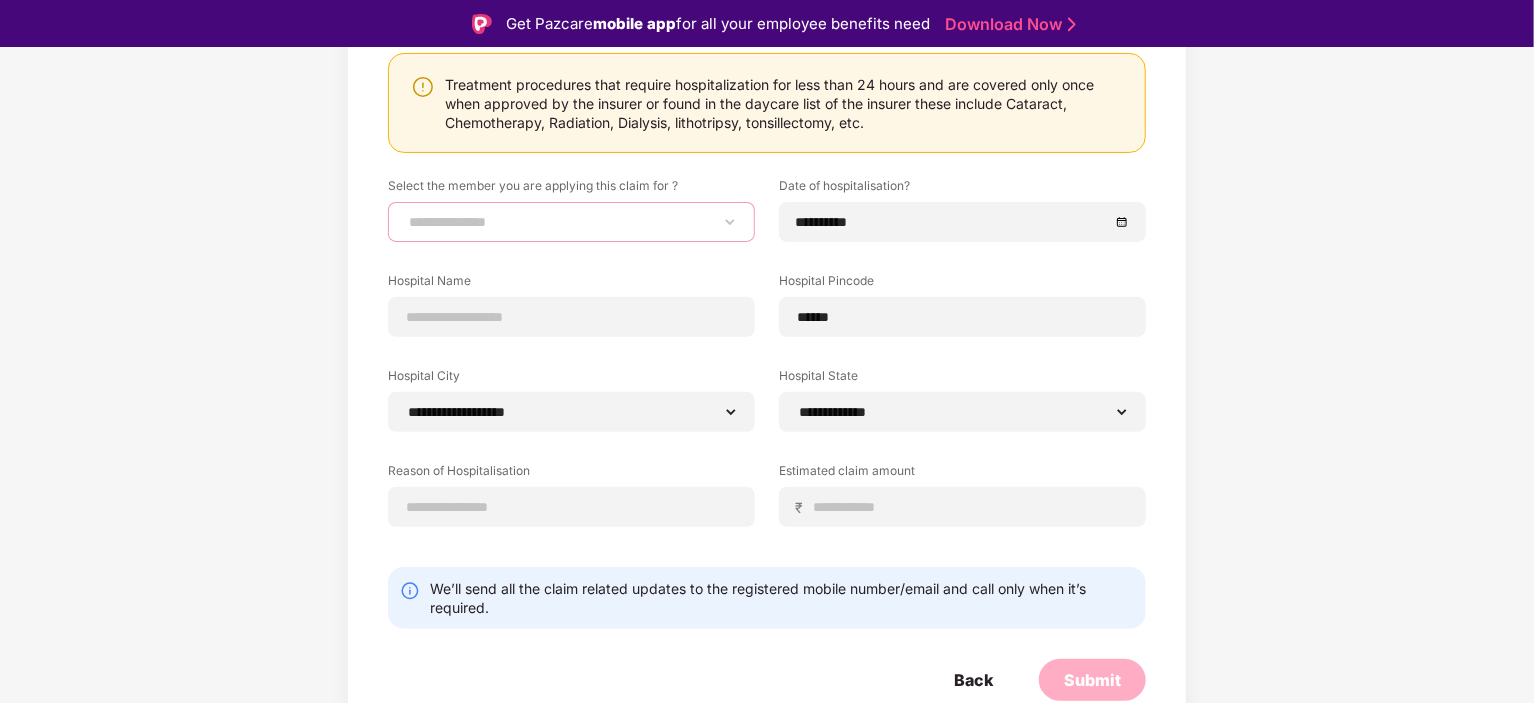 click on "**********" at bounding box center (571, 222) 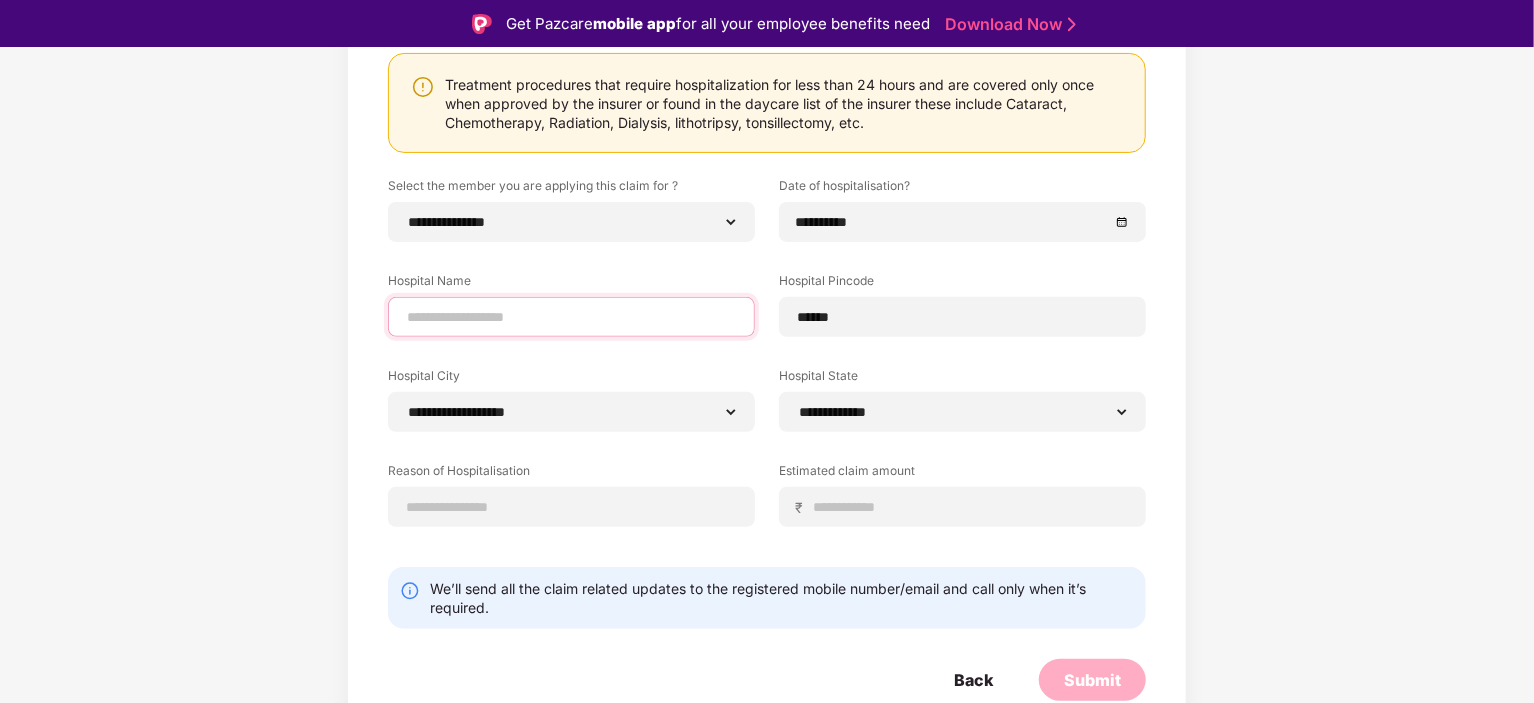 click at bounding box center [571, 317] 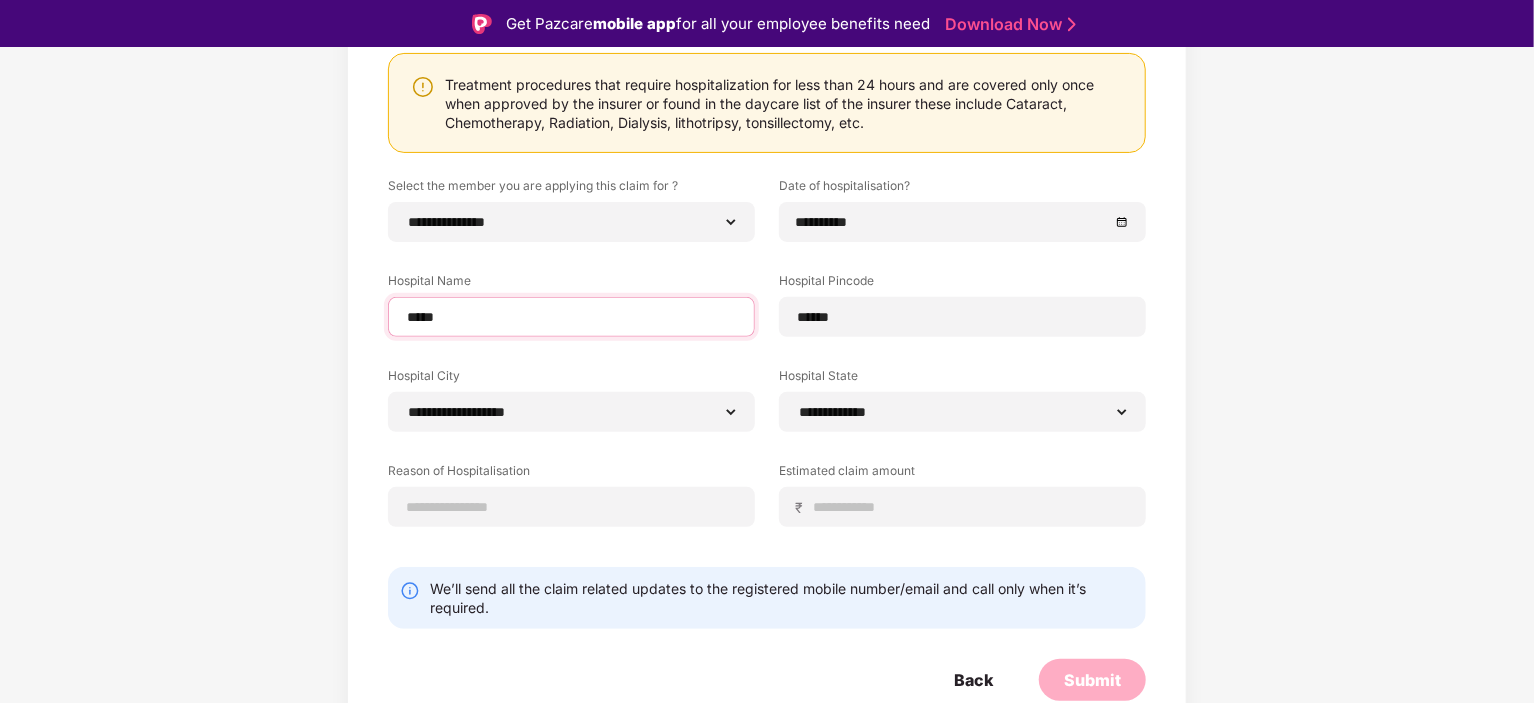 drag, startPoint x: 460, startPoint y: 314, endPoint x: 331, endPoint y: 323, distance: 129.31357 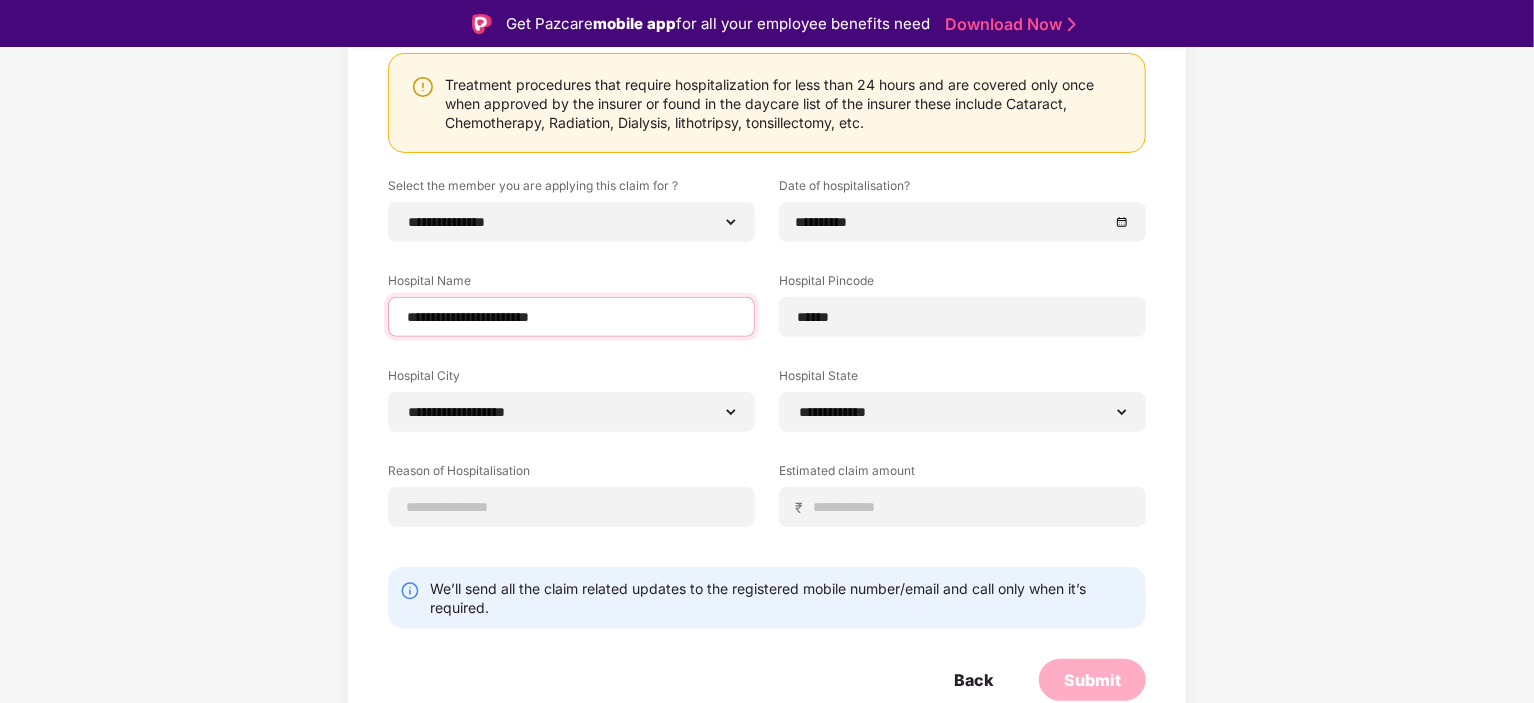 click on "**********" at bounding box center [571, 317] 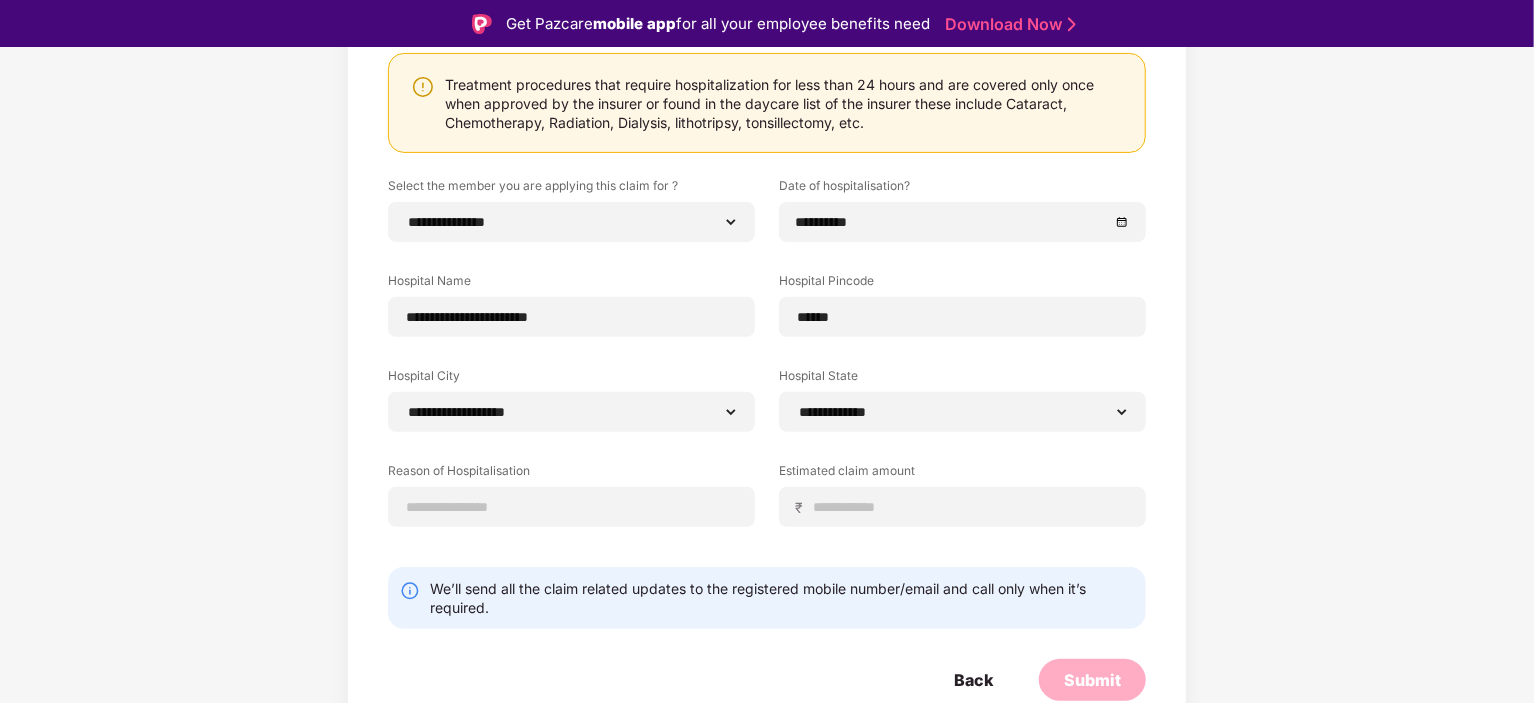 click on "**********" at bounding box center (767, 334) 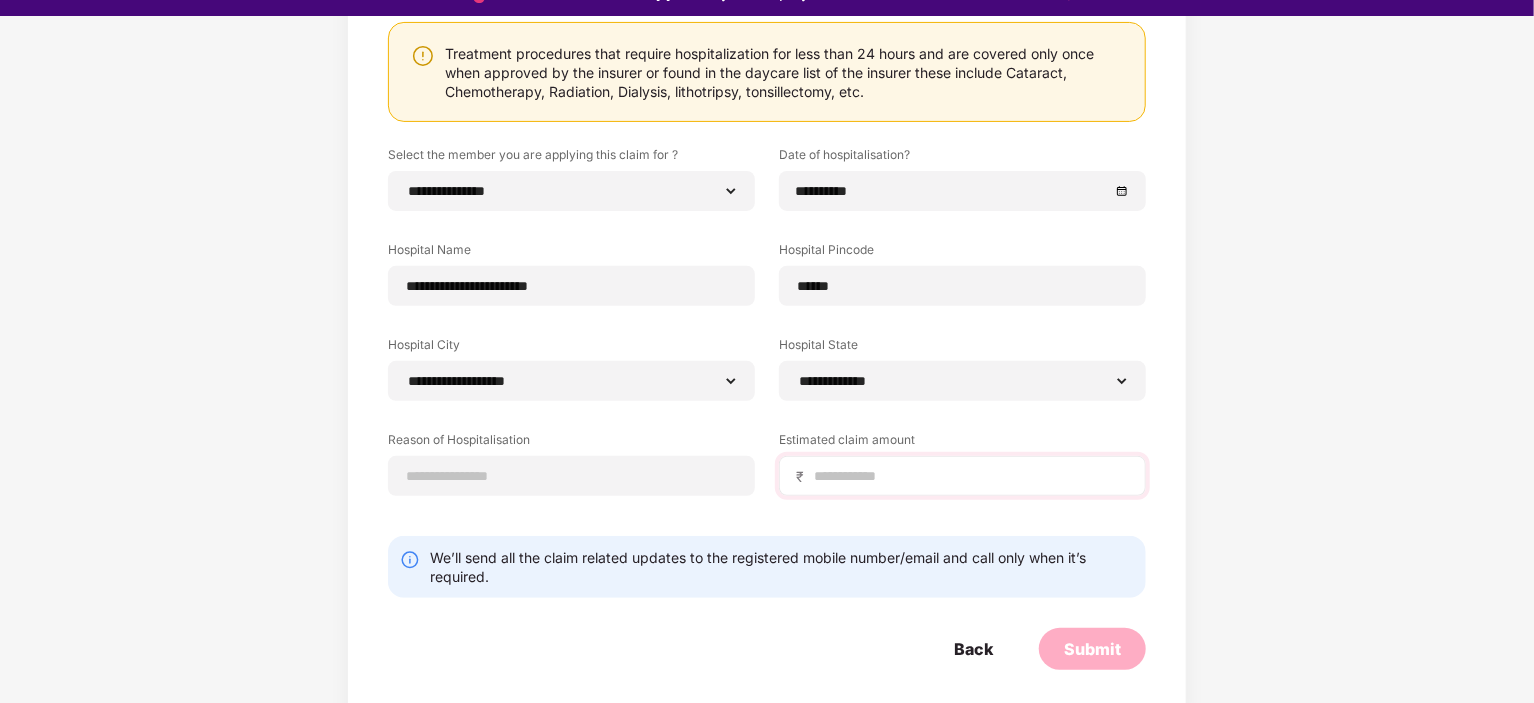 scroll, scrollTop: 48, scrollLeft: 0, axis: vertical 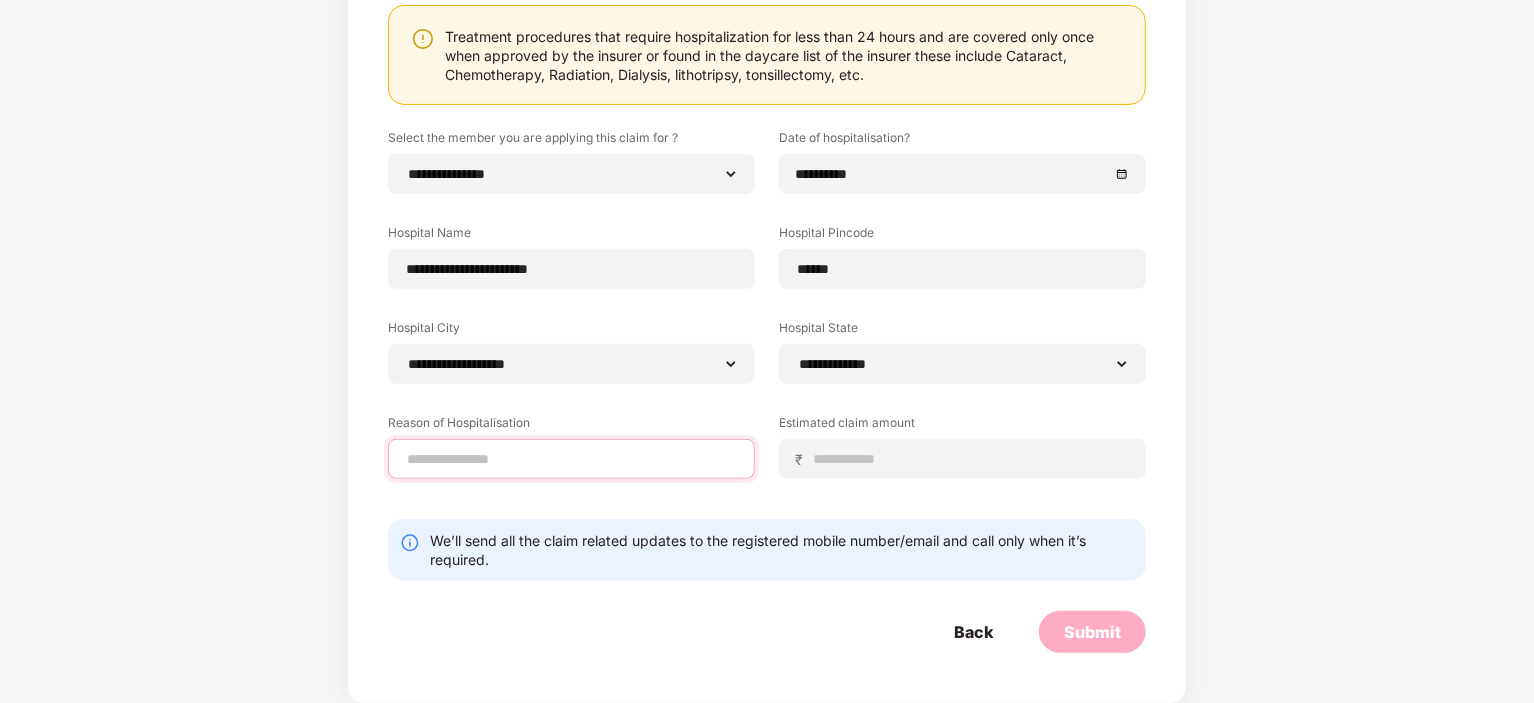 click at bounding box center (571, 459) 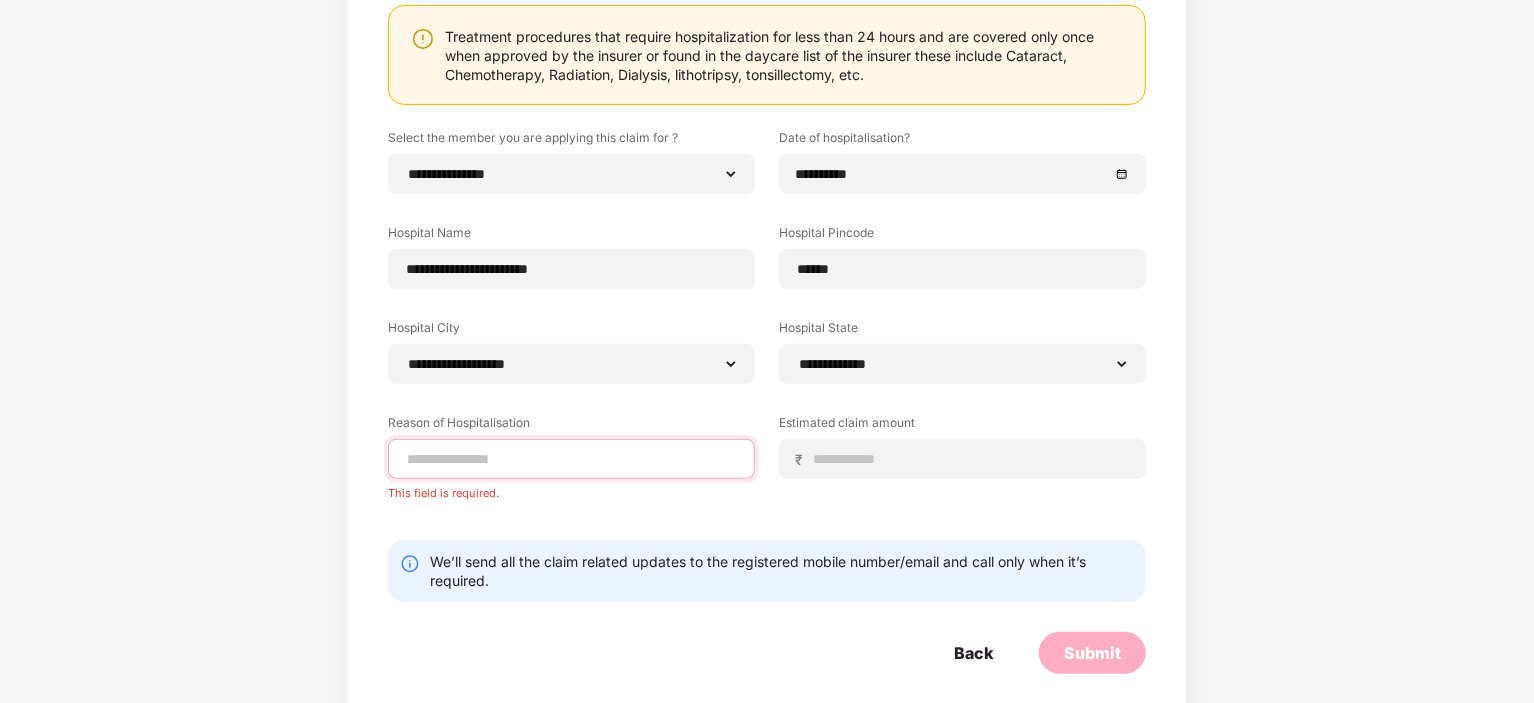 paste on "**********" 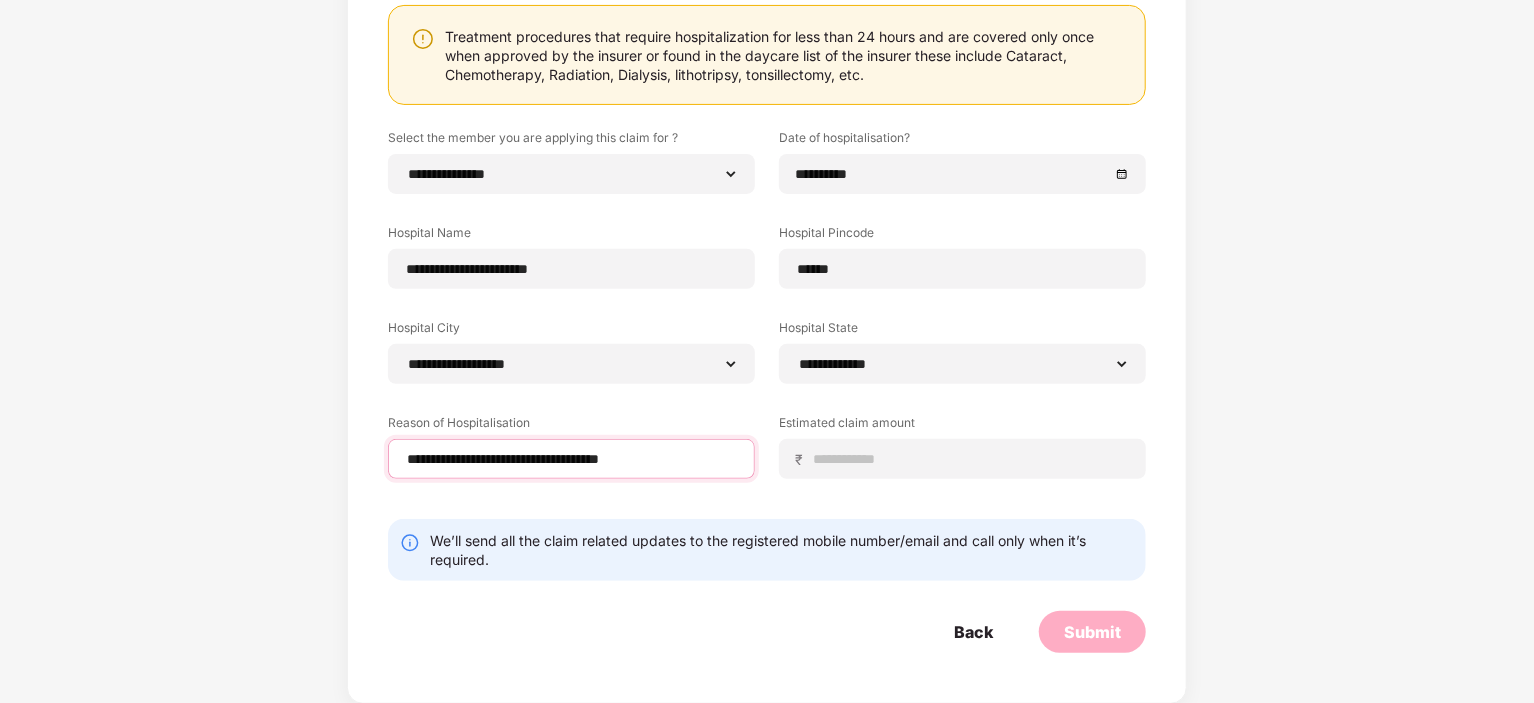 type on "**********" 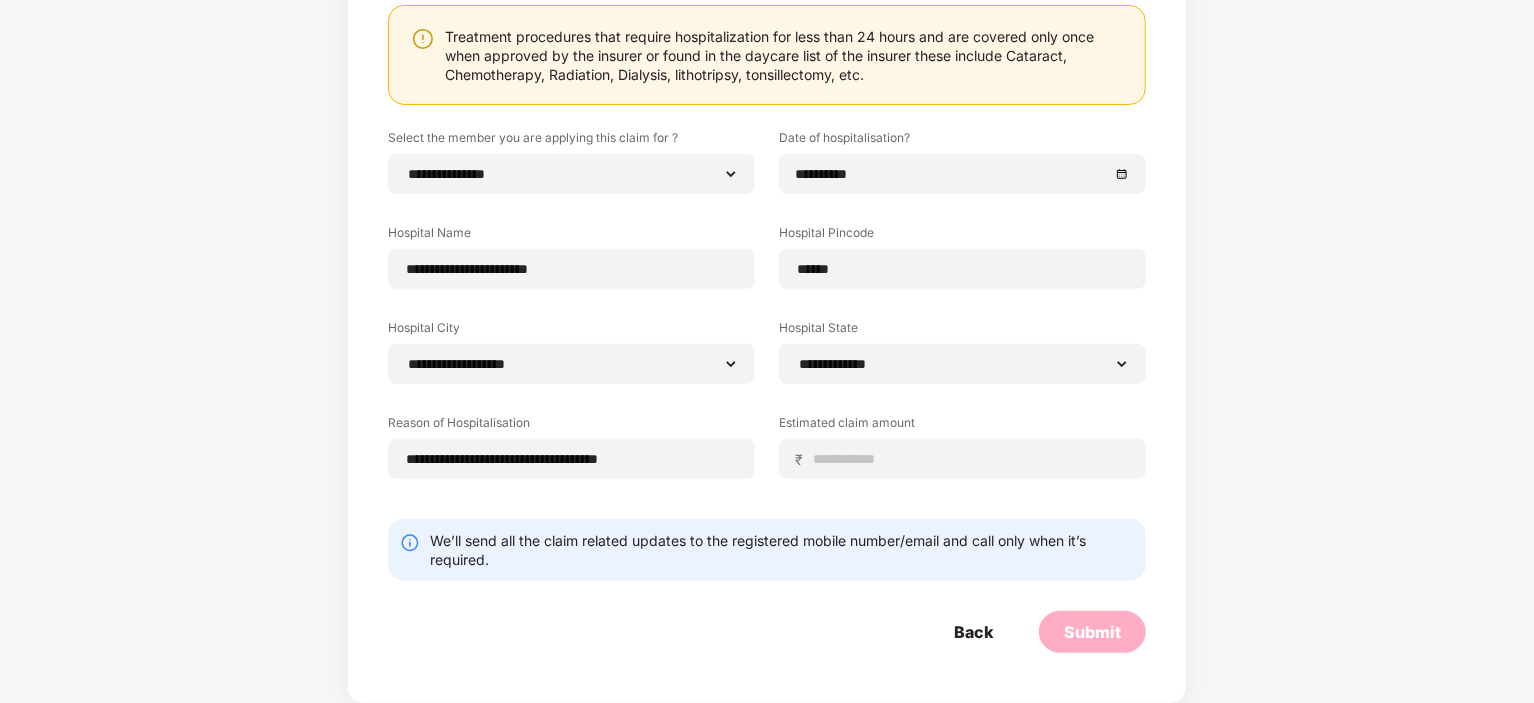 drag, startPoint x: 438, startPoint y: 456, endPoint x: 688, endPoint y: 590, distance: 283.64767 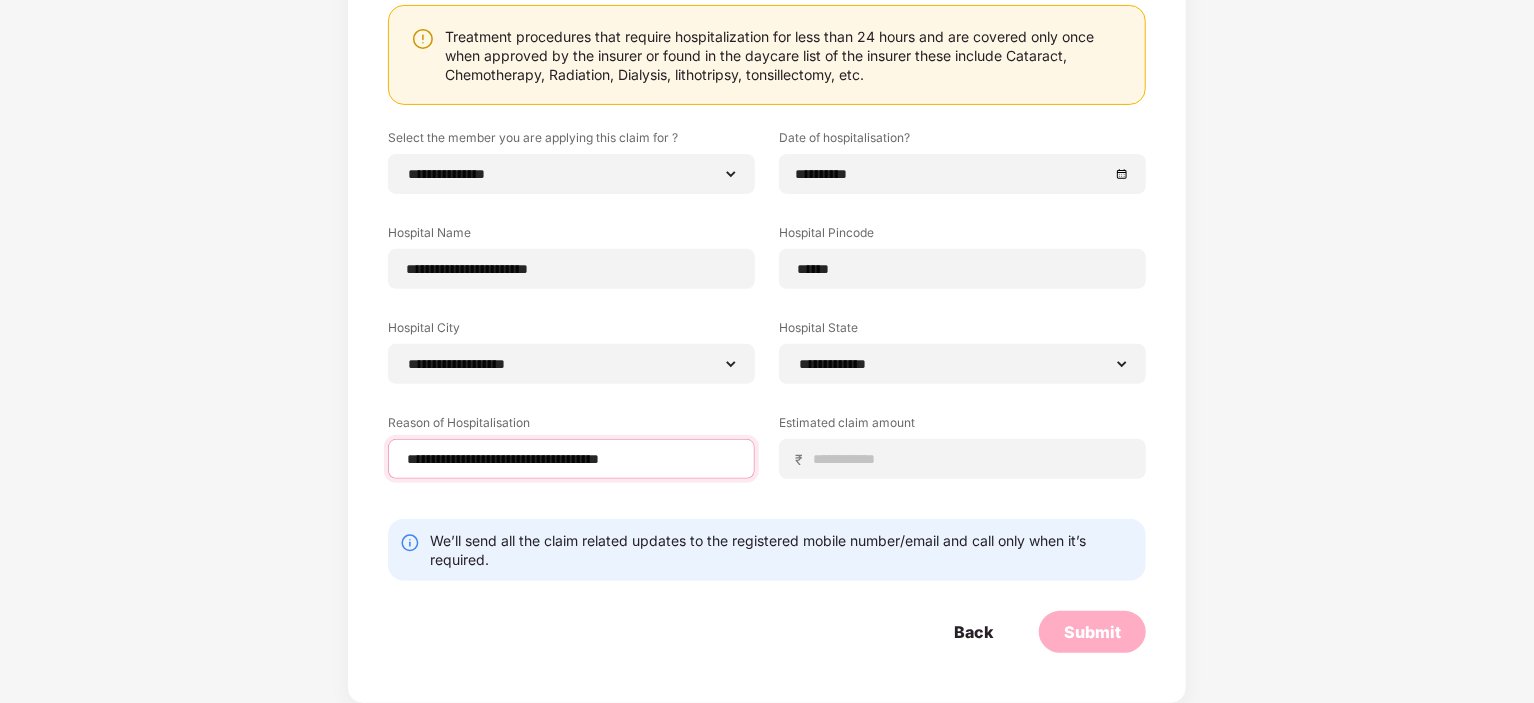 click on "**********" at bounding box center [571, 459] 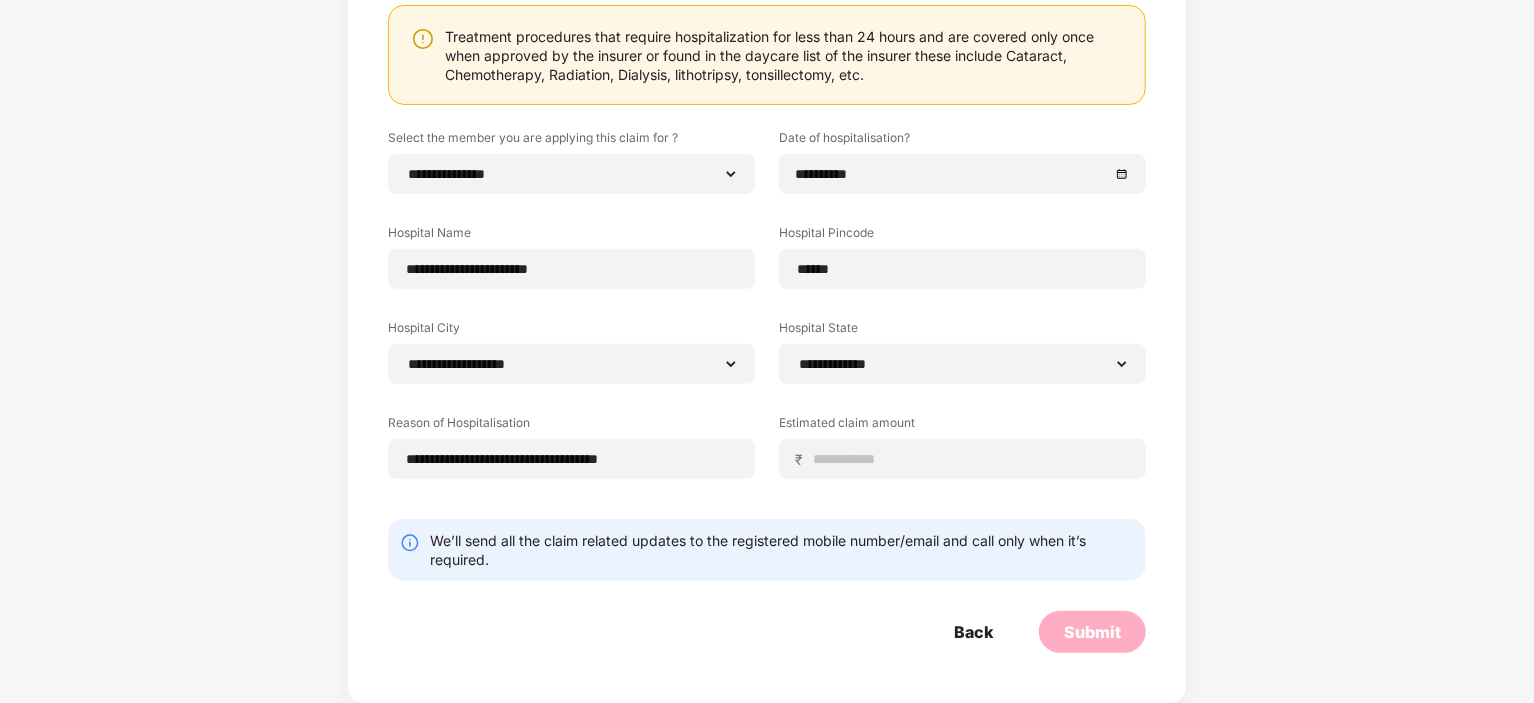 click on "We’ll send all the claim related updates to the registered mobile number/email and call only when it’s required." at bounding box center (767, 550) 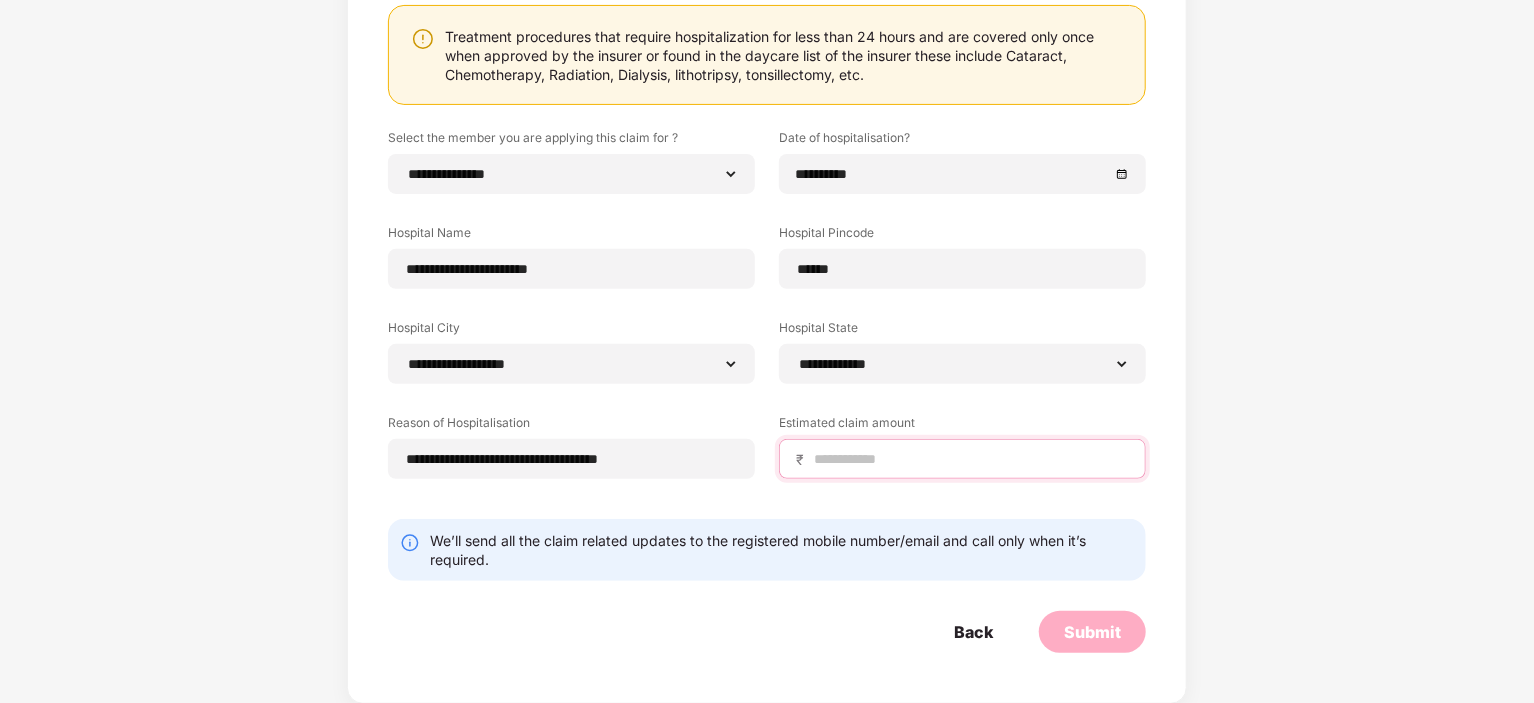 click at bounding box center (970, 459) 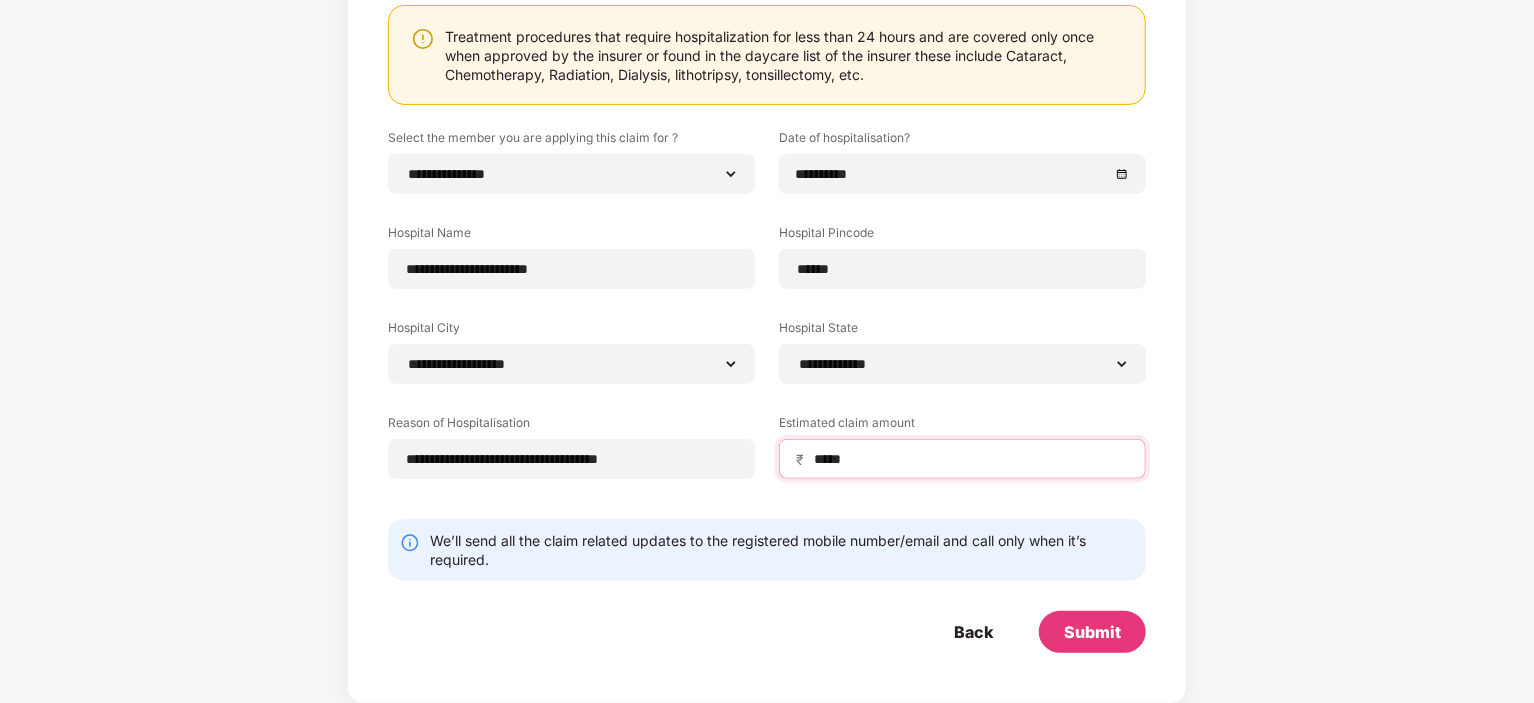 type on "*****" 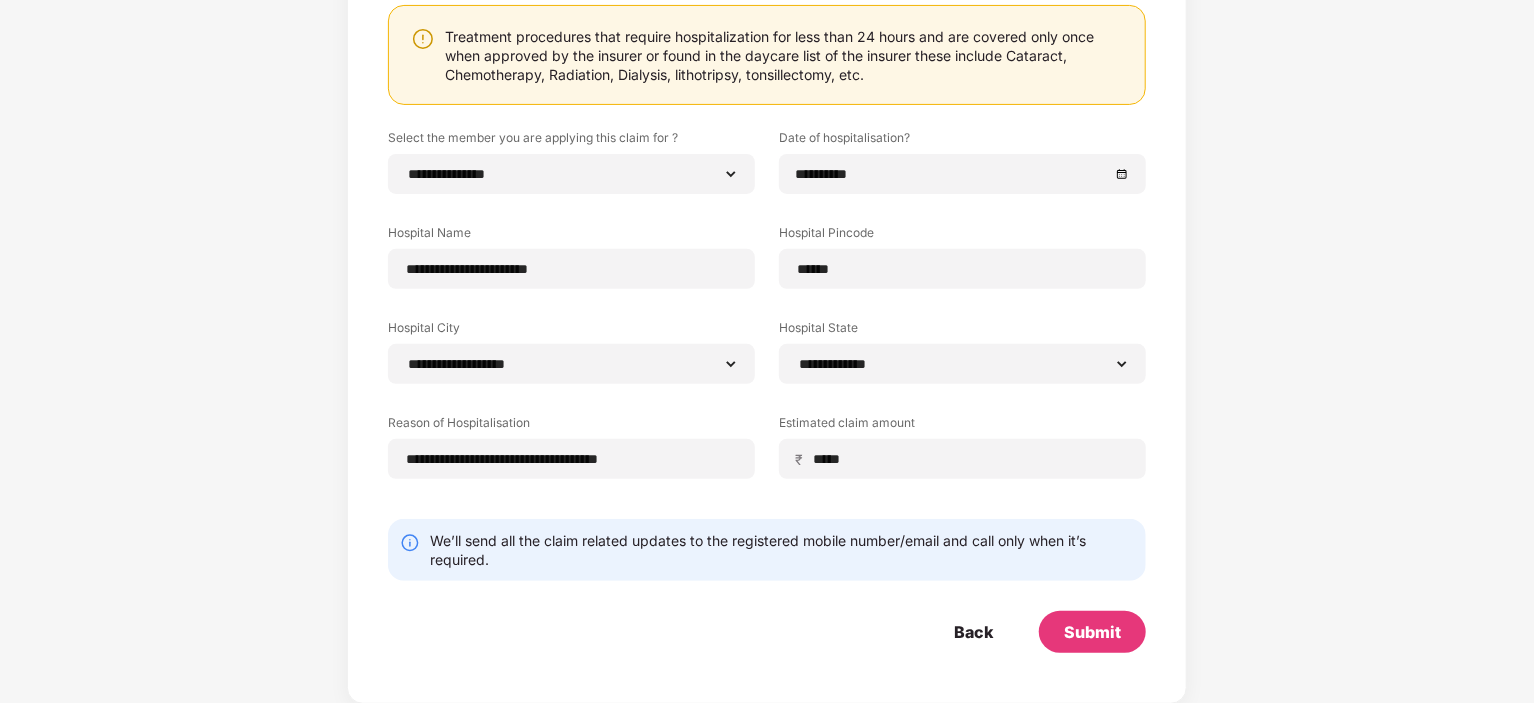 click on "**********" at bounding box center (767, 266) 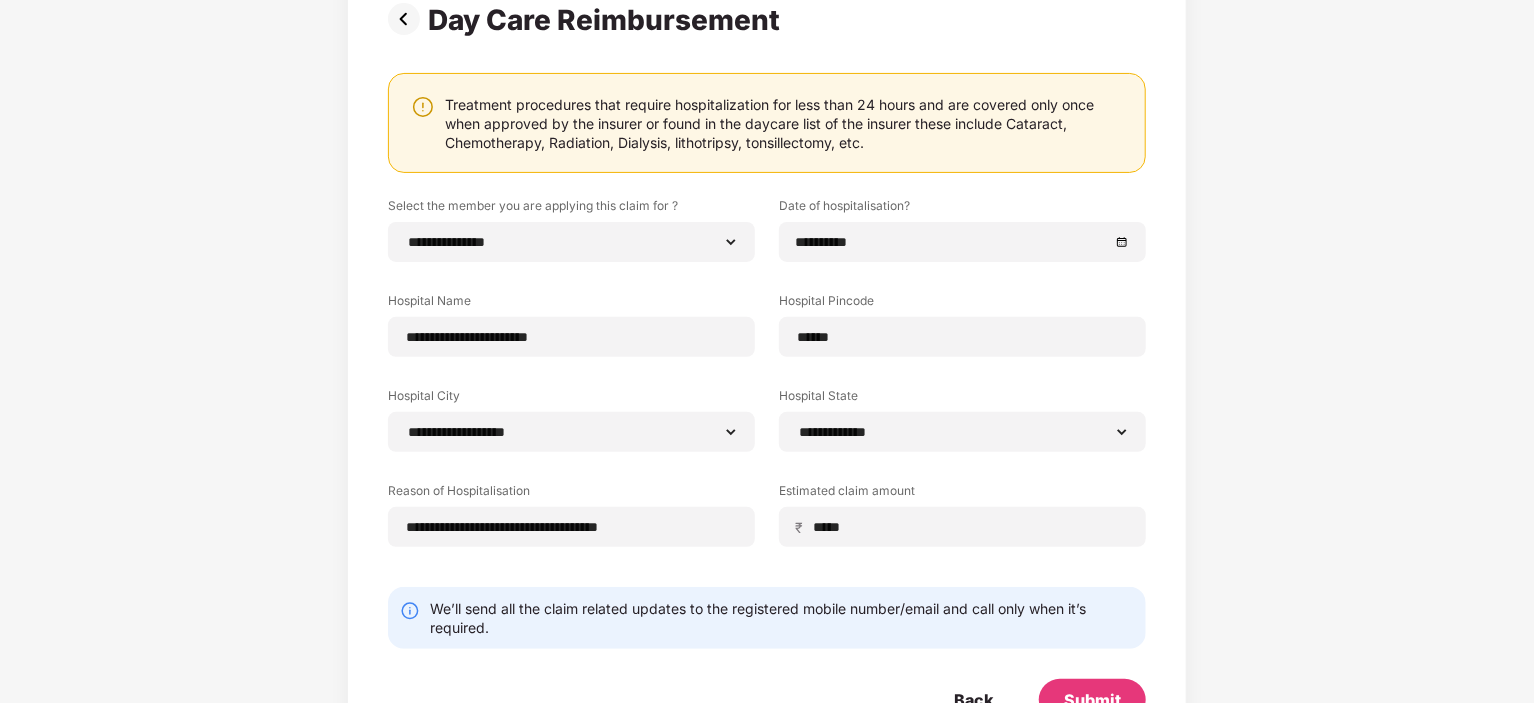 scroll, scrollTop: 236, scrollLeft: 0, axis: vertical 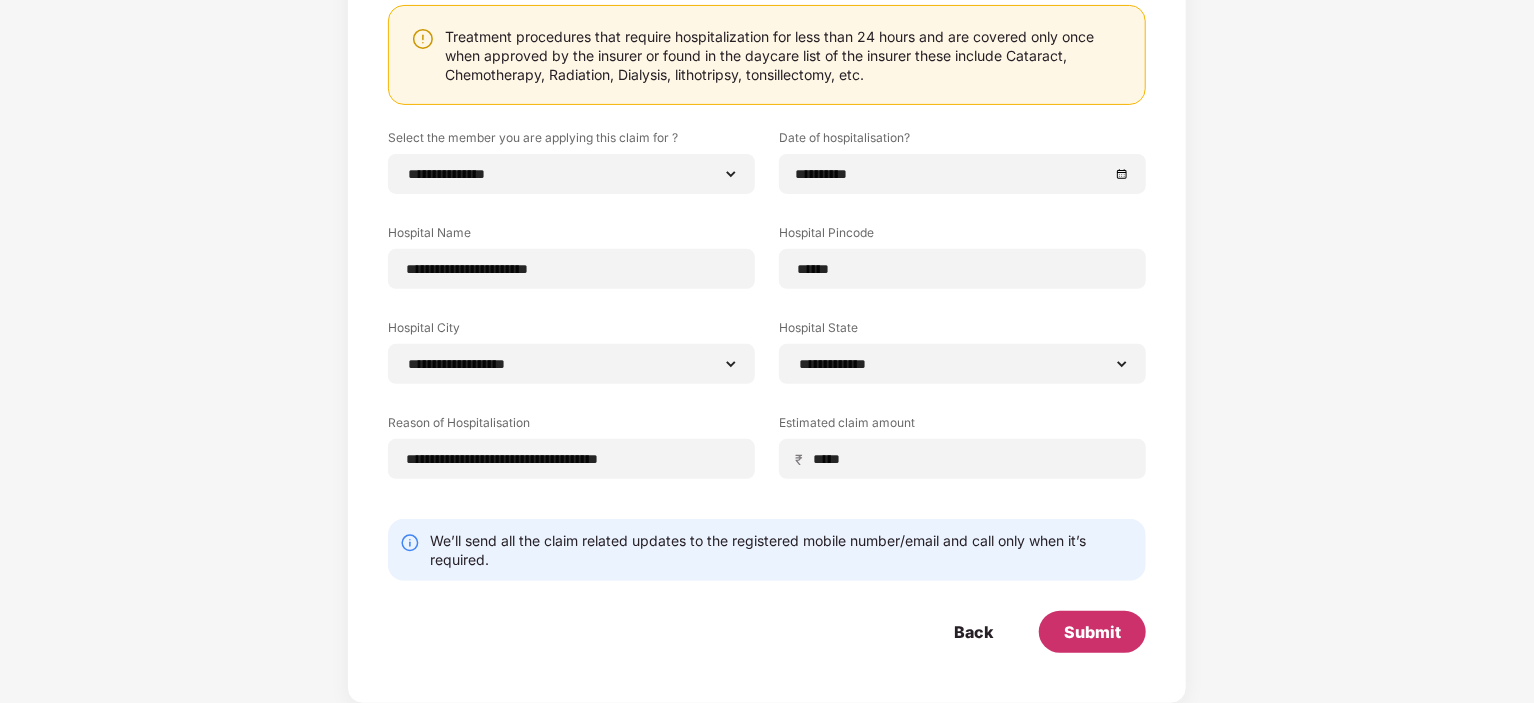 click on "Submit" at bounding box center (1092, 632) 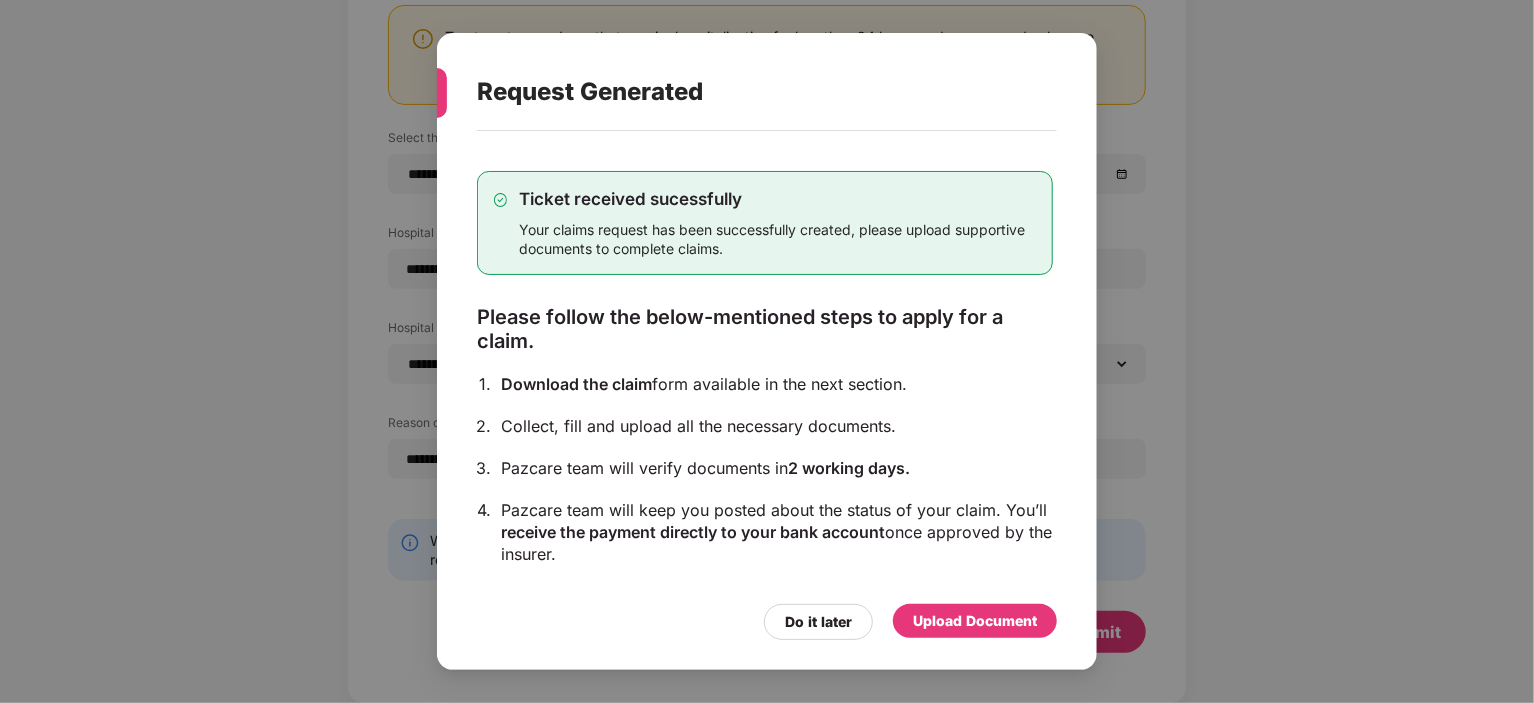 click on "Upload Document" at bounding box center (975, 621) 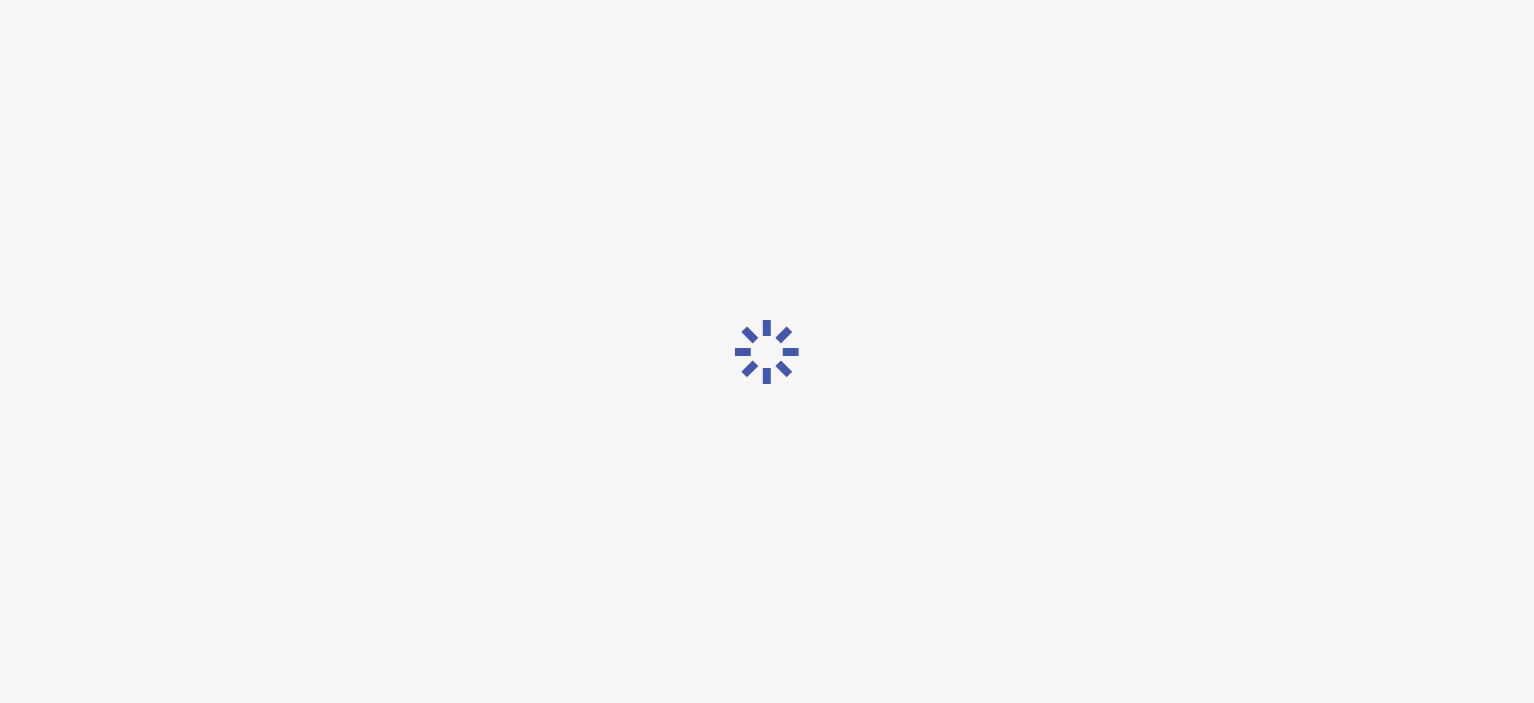 scroll, scrollTop: 0, scrollLeft: 0, axis: both 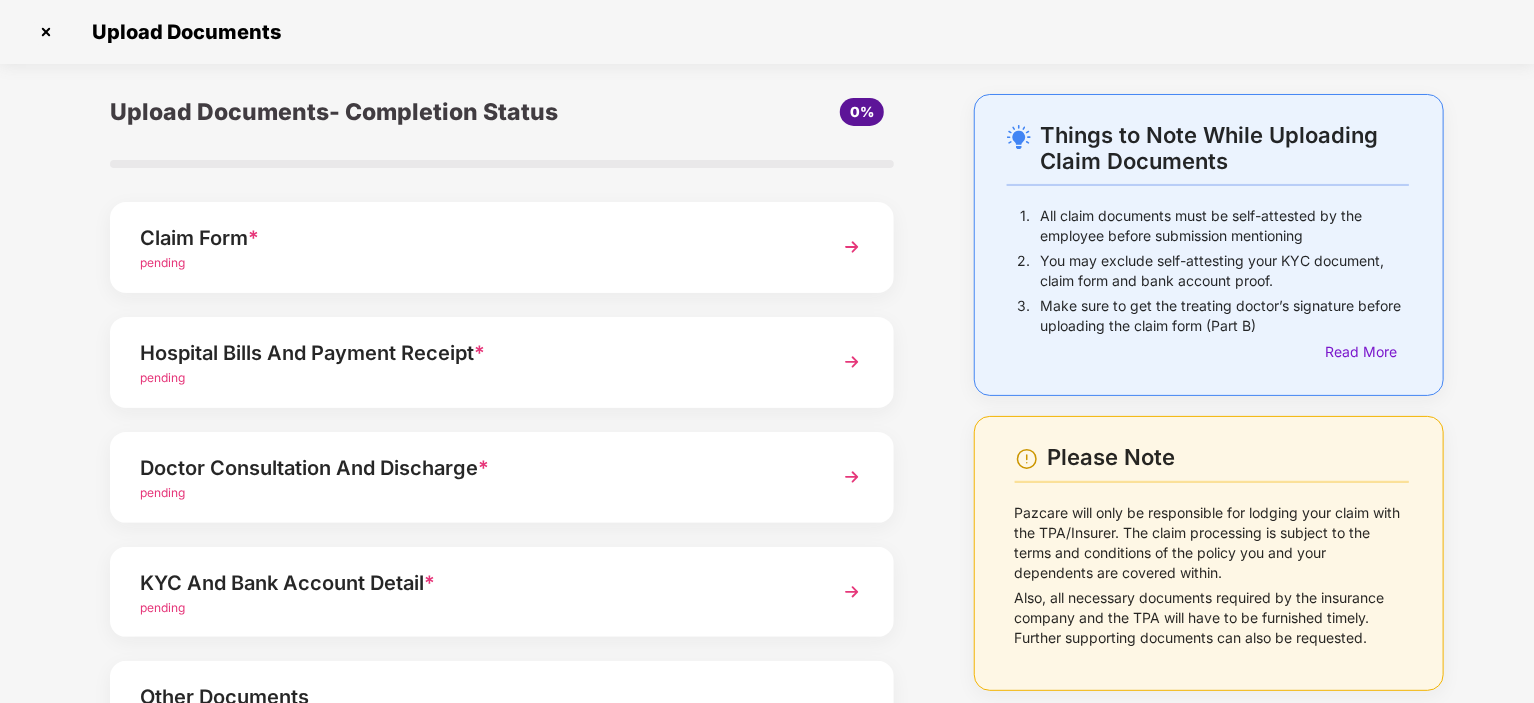 click on "Claim Form *" at bounding box center (471, 238) 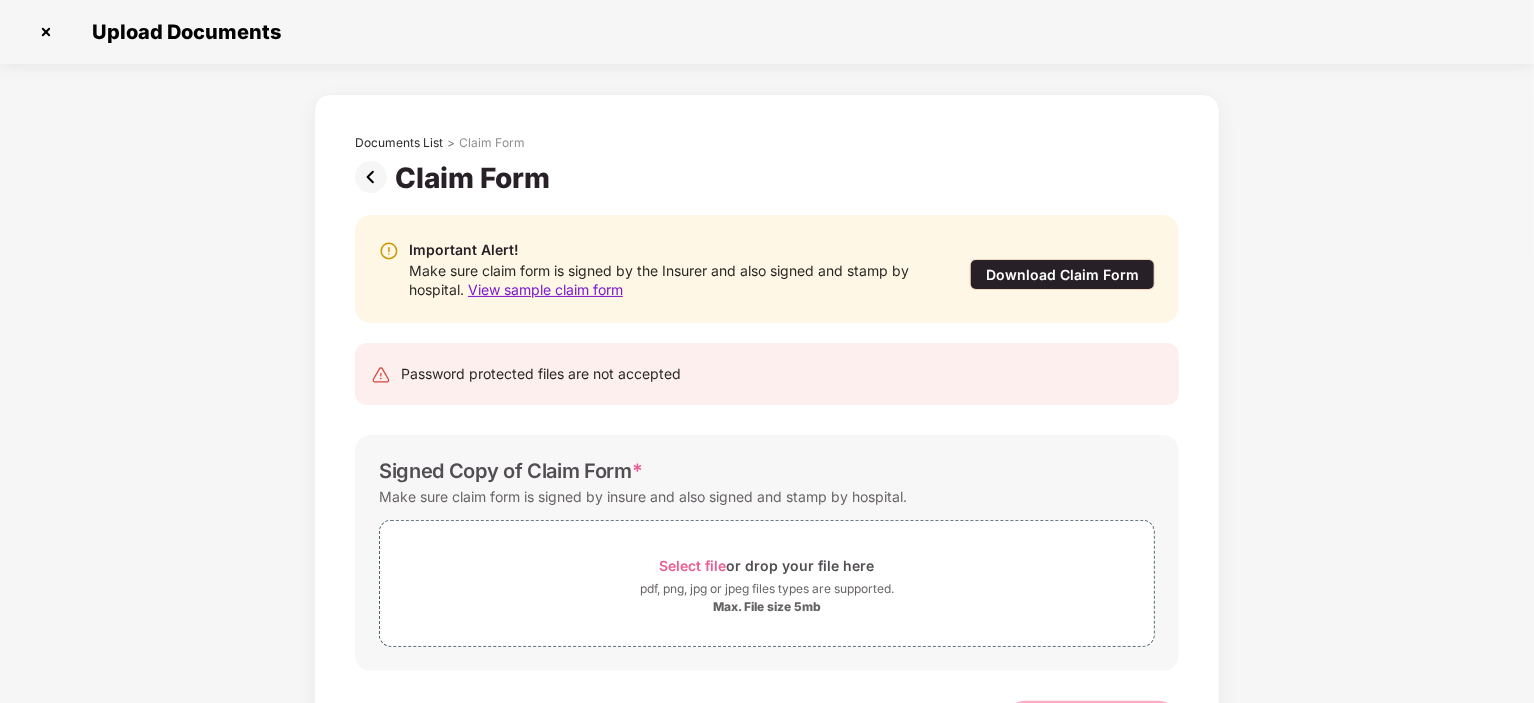 scroll, scrollTop: 0, scrollLeft: 0, axis: both 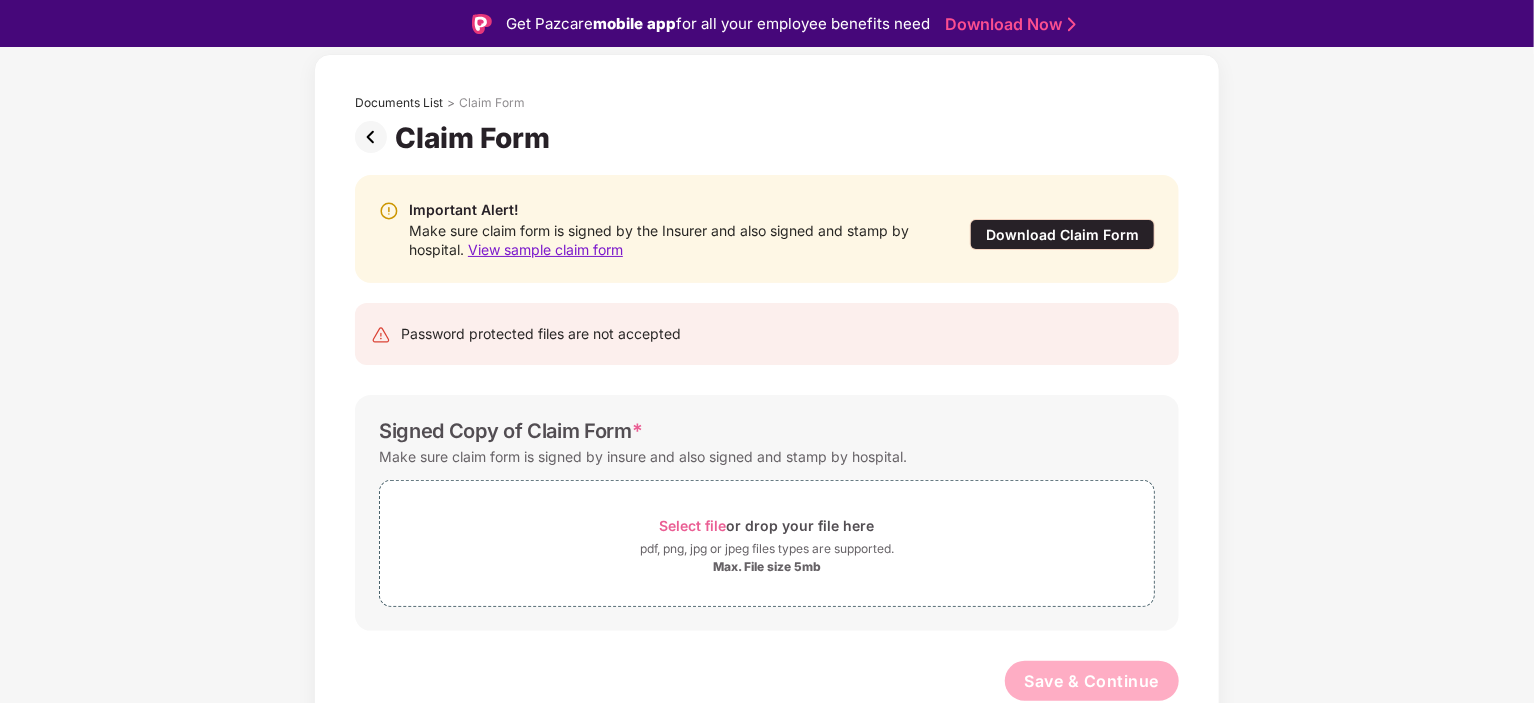 click at bounding box center (375, 137) 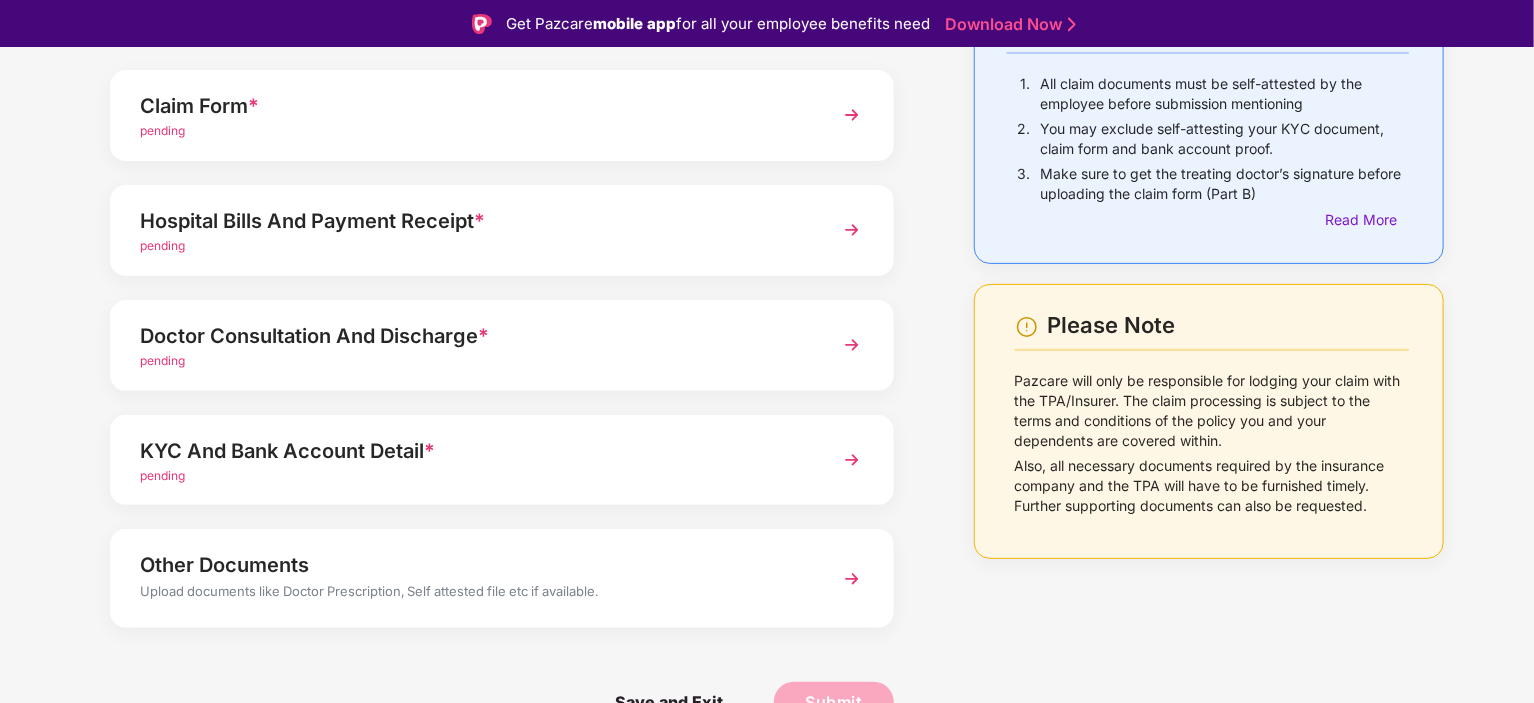 scroll, scrollTop: 0, scrollLeft: 0, axis: both 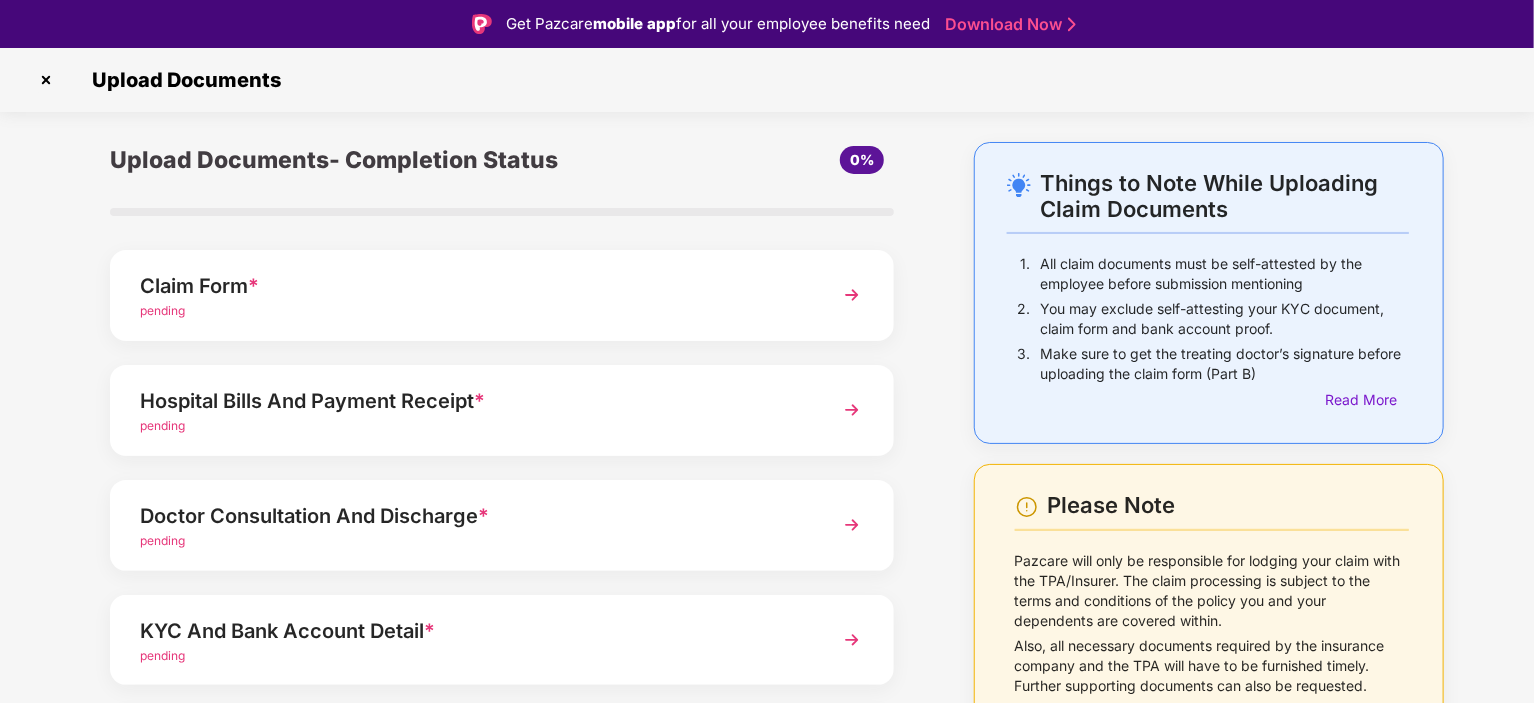 click on "Hospital Bills And Payment Receipt *" at bounding box center (471, 401) 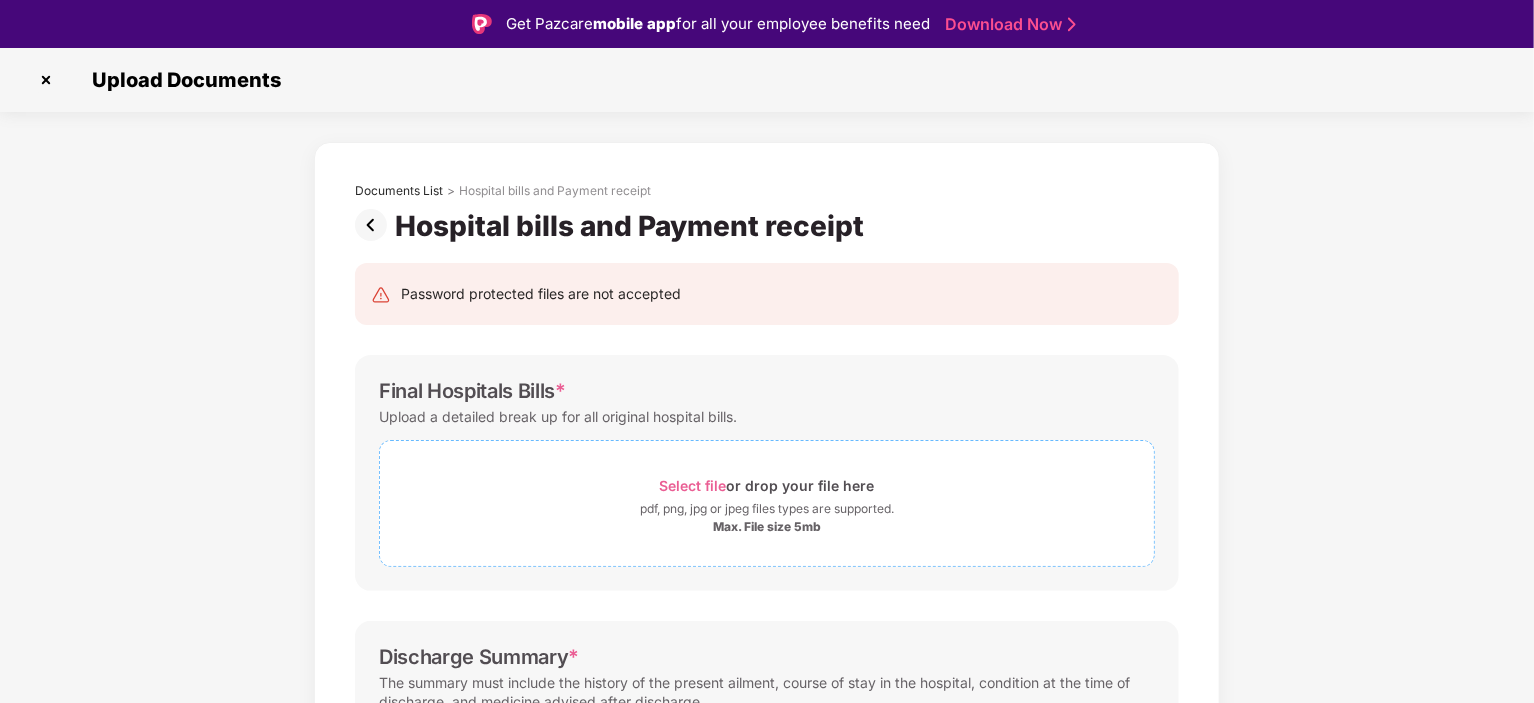 click on "Select file" at bounding box center (693, 485) 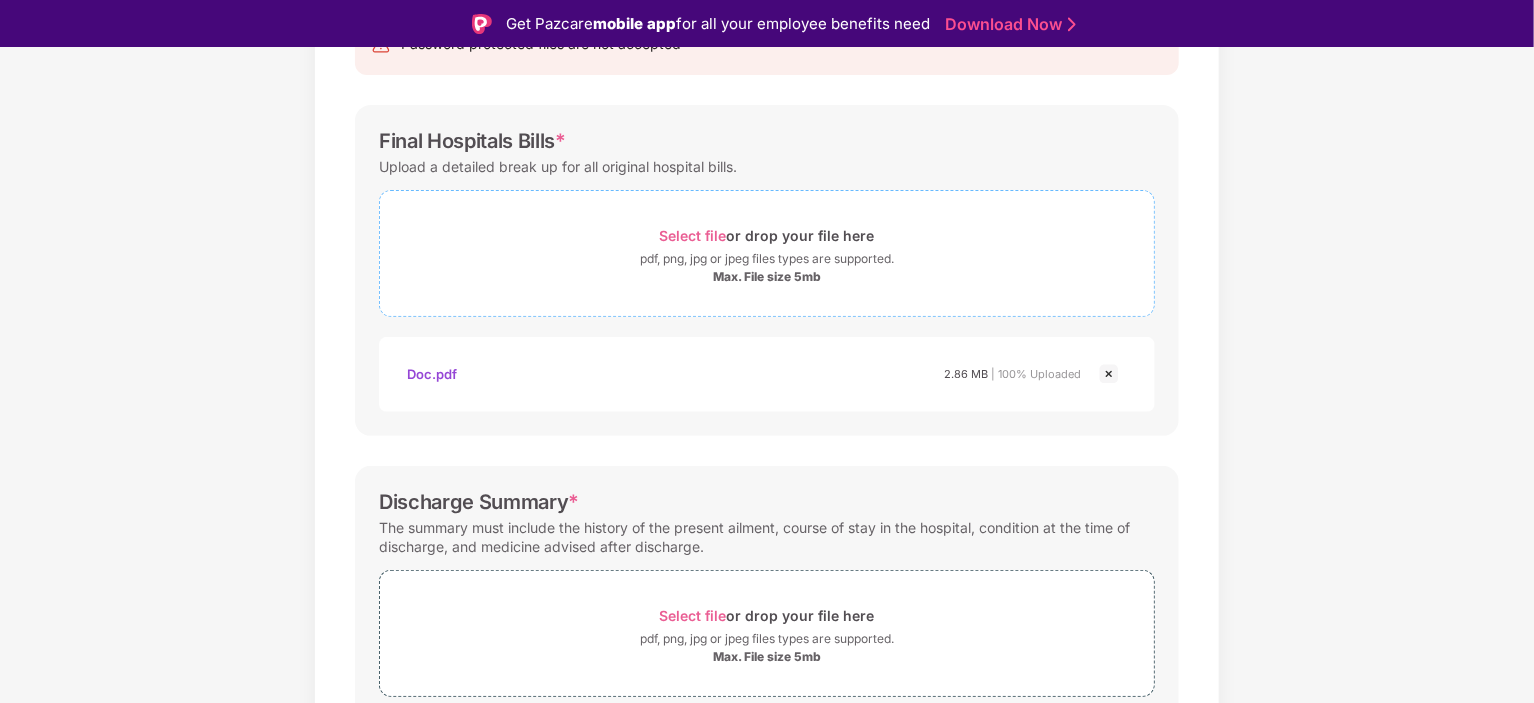scroll, scrollTop: 300, scrollLeft: 0, axis: vertical 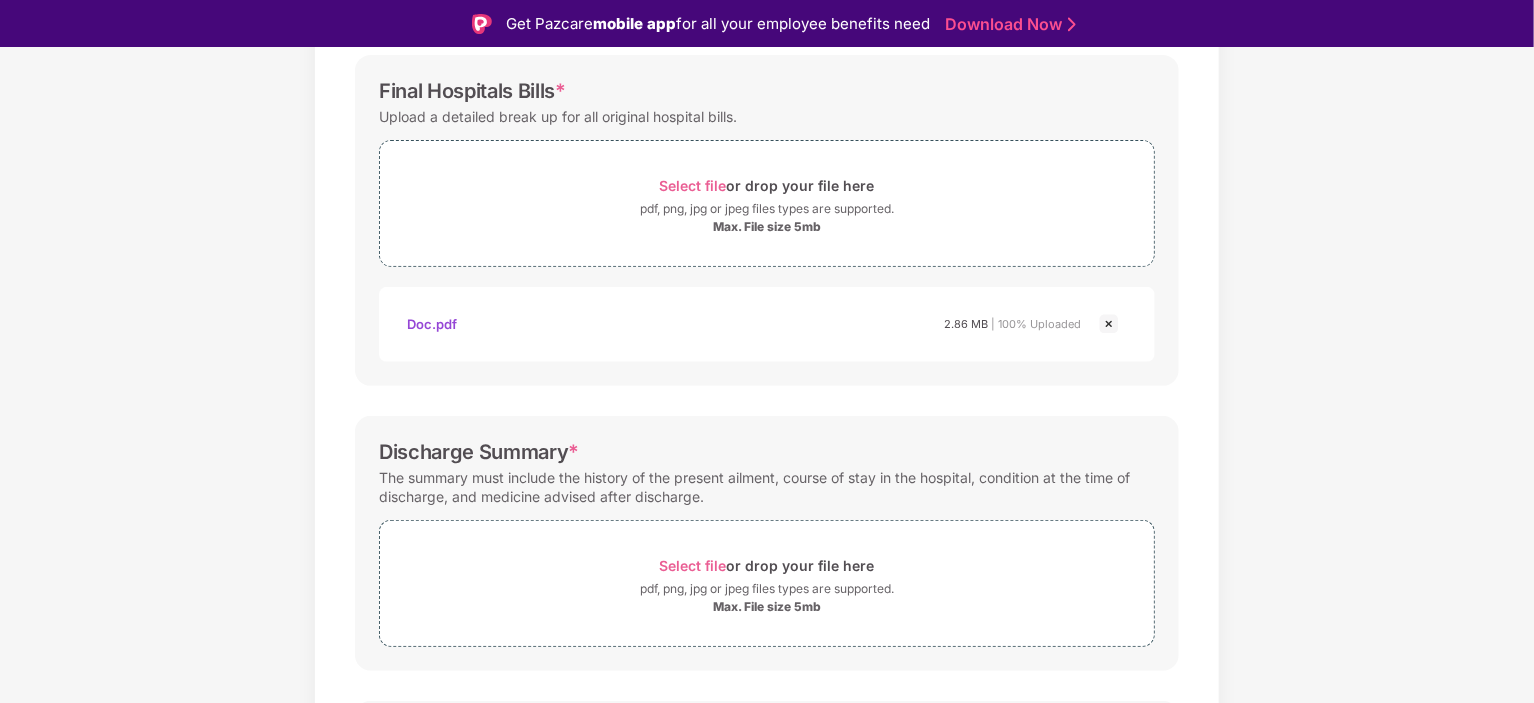 click at bounding box center [1109, 324] 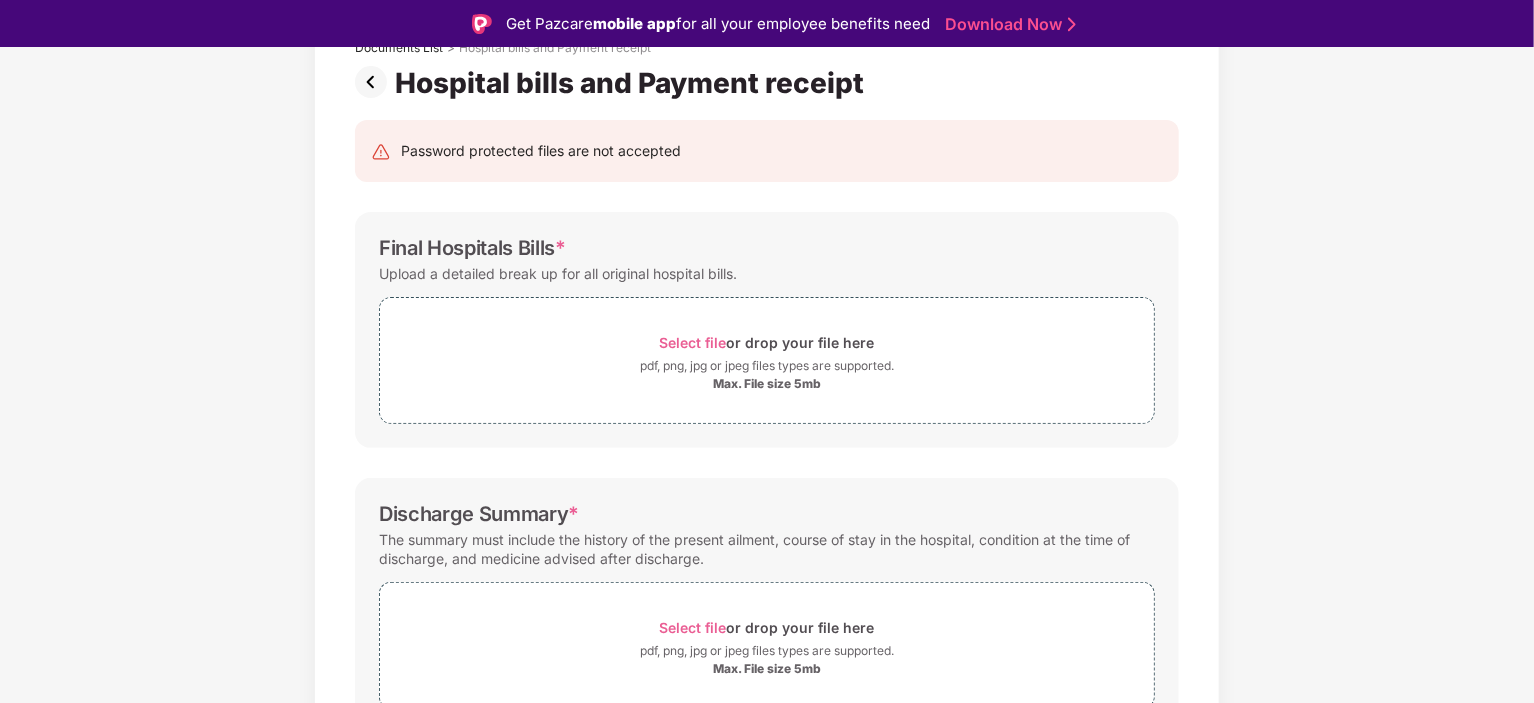 scroll, scrollTop: 510, scrollLeft: 0, axis: vertical 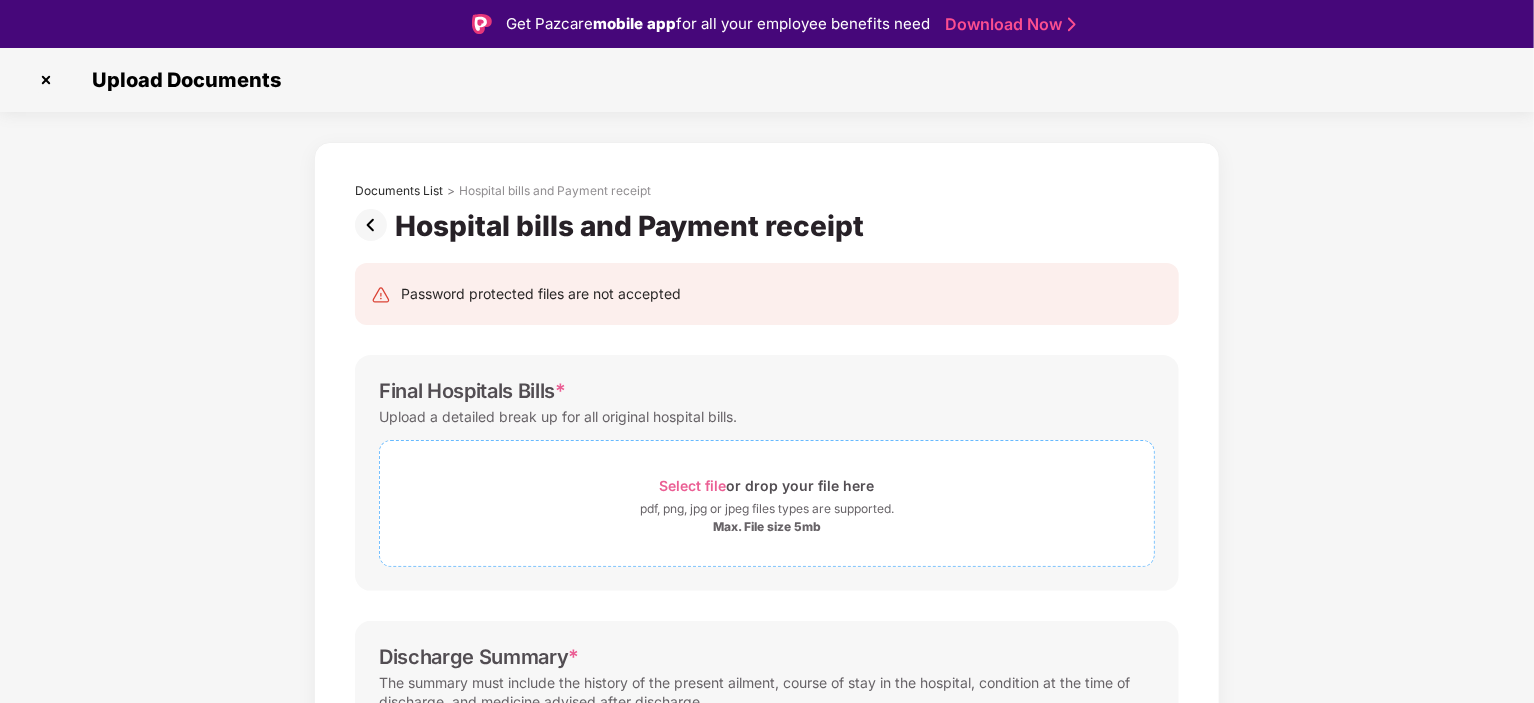click on "Select file" at bounding box center [693, 485] 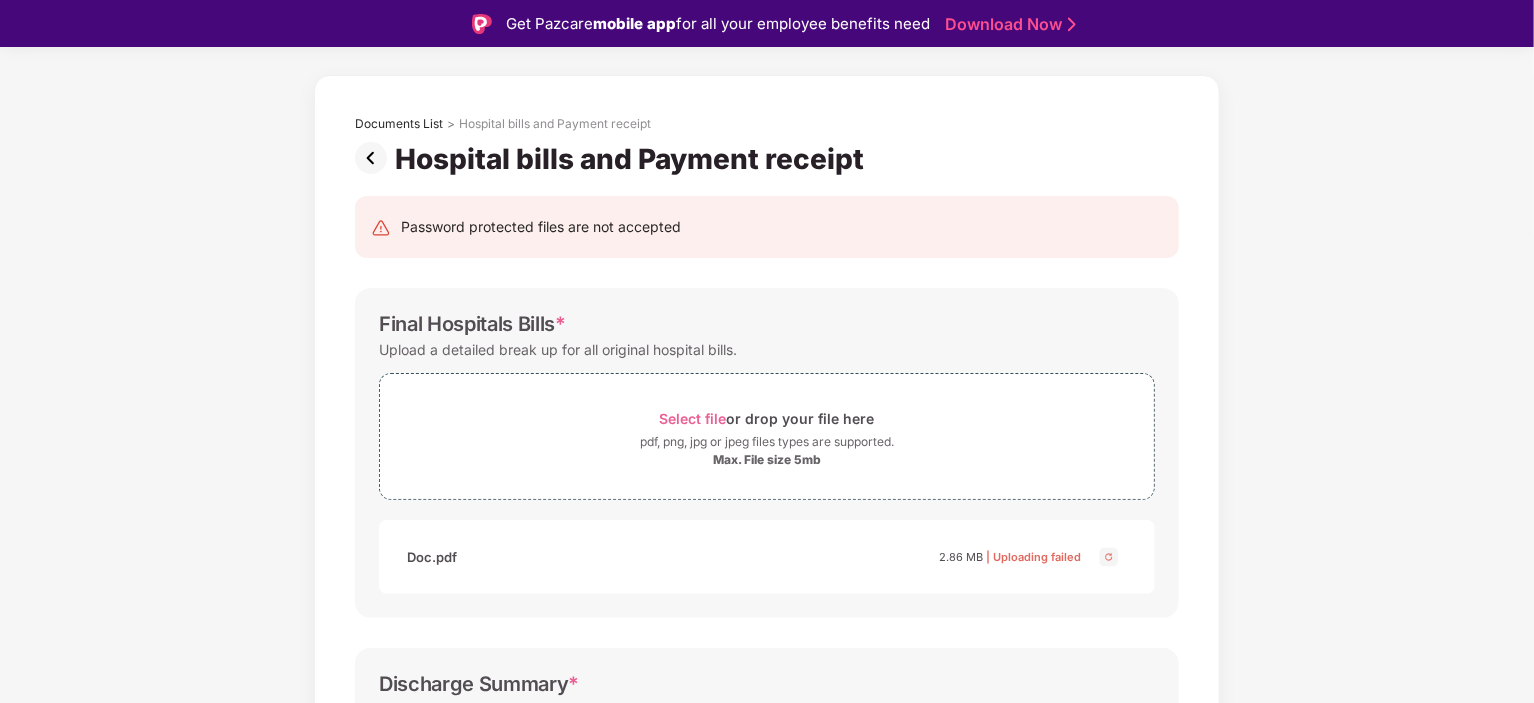 scroll, scrollTop: 100, scrollLeft: 0, axis: vertical 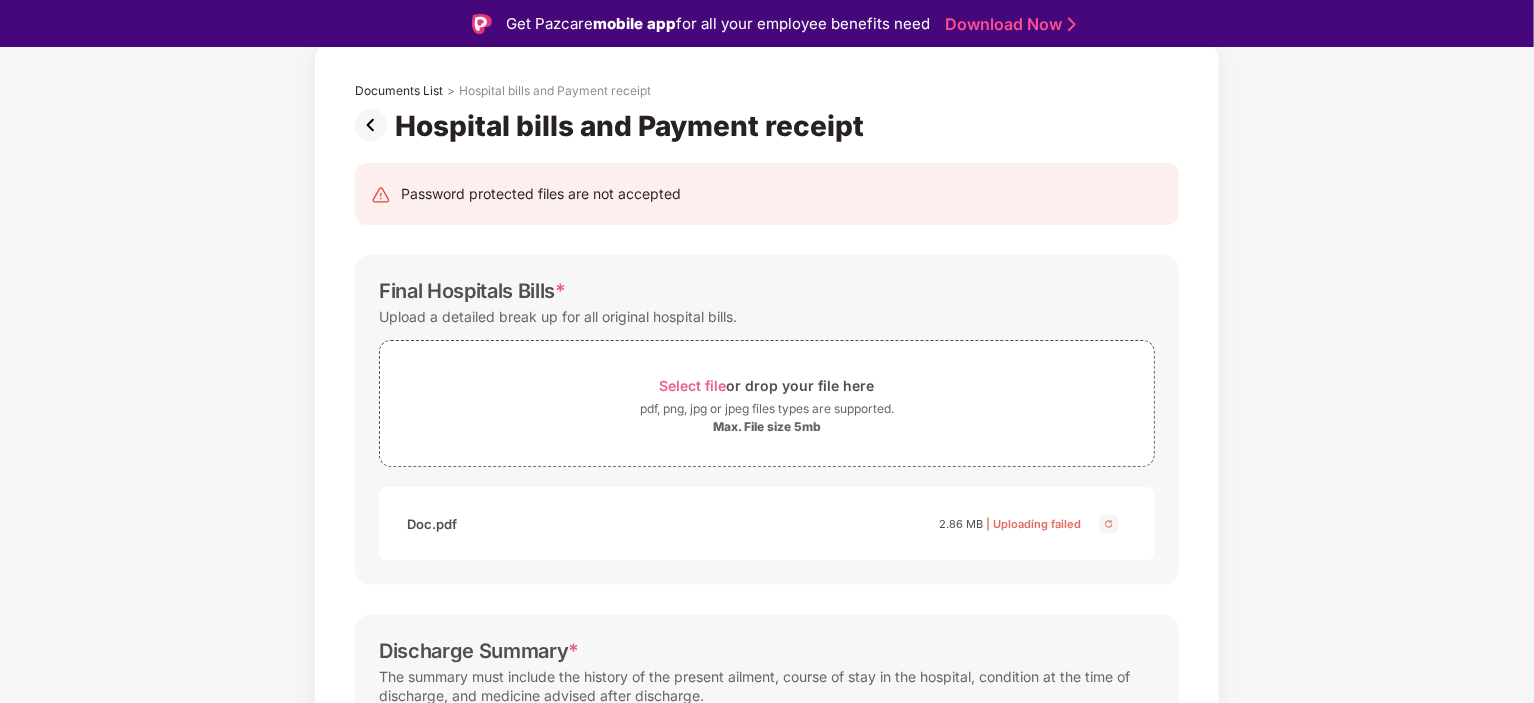 click at bounding box center (1109, 524) 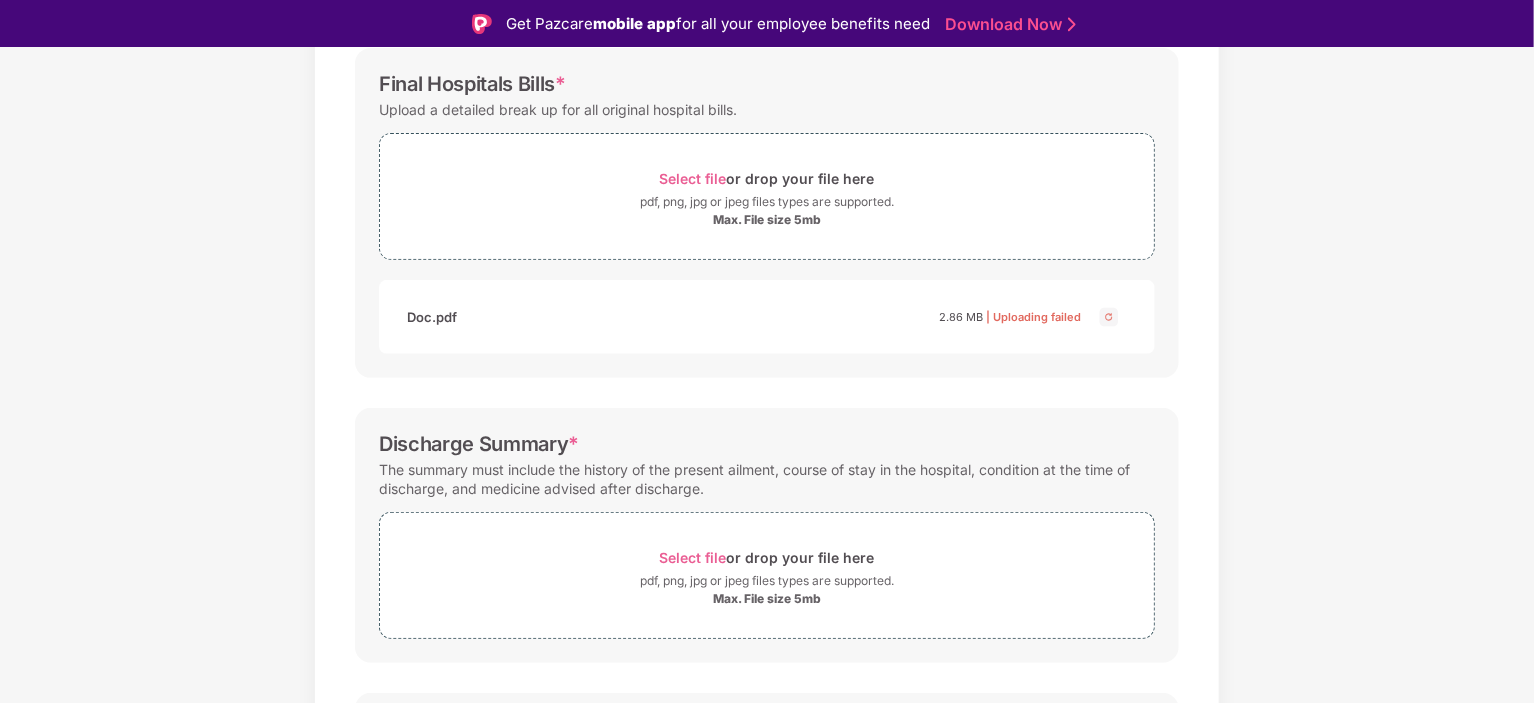 scroll, scrollTop: 500, scrollLeft: 0, axis: vertical 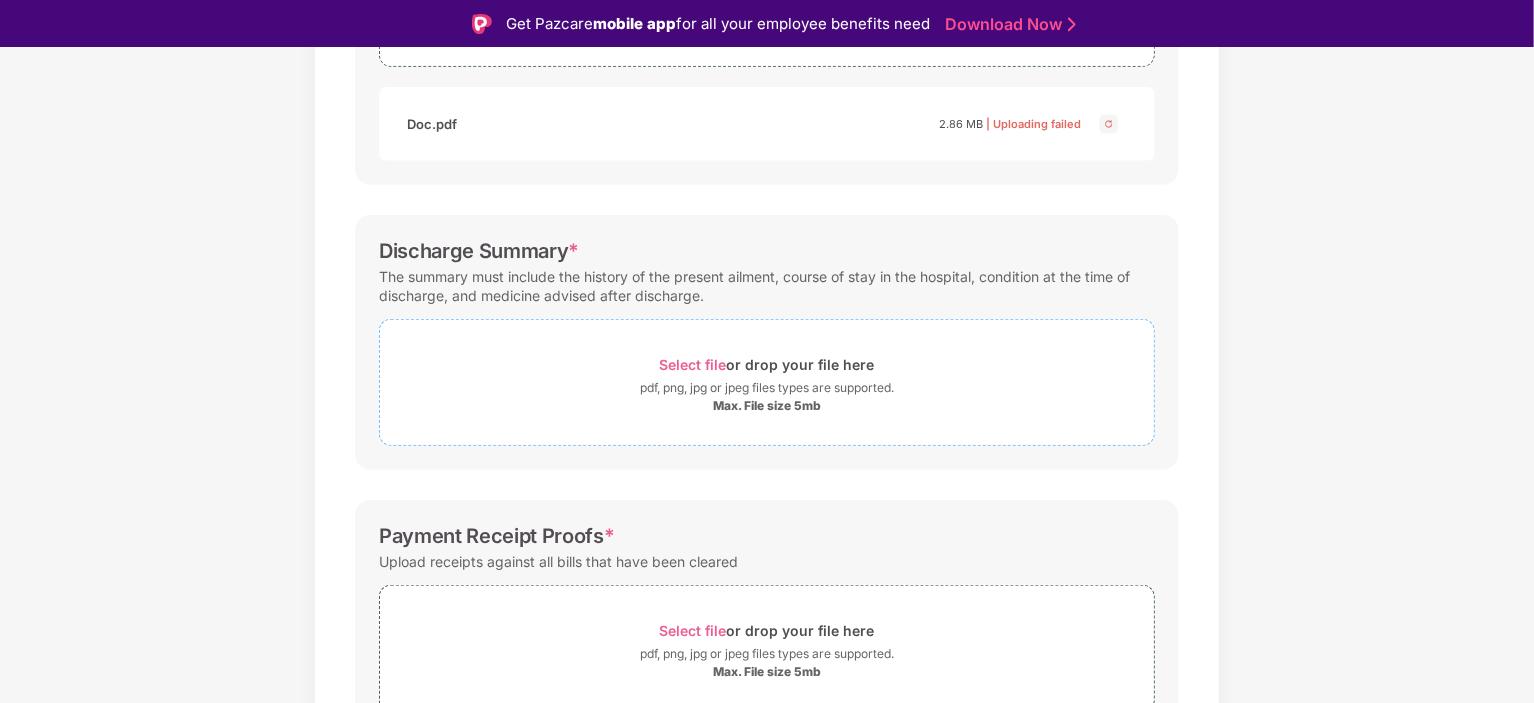 click on "Select file" at bounding box center [693, 364] 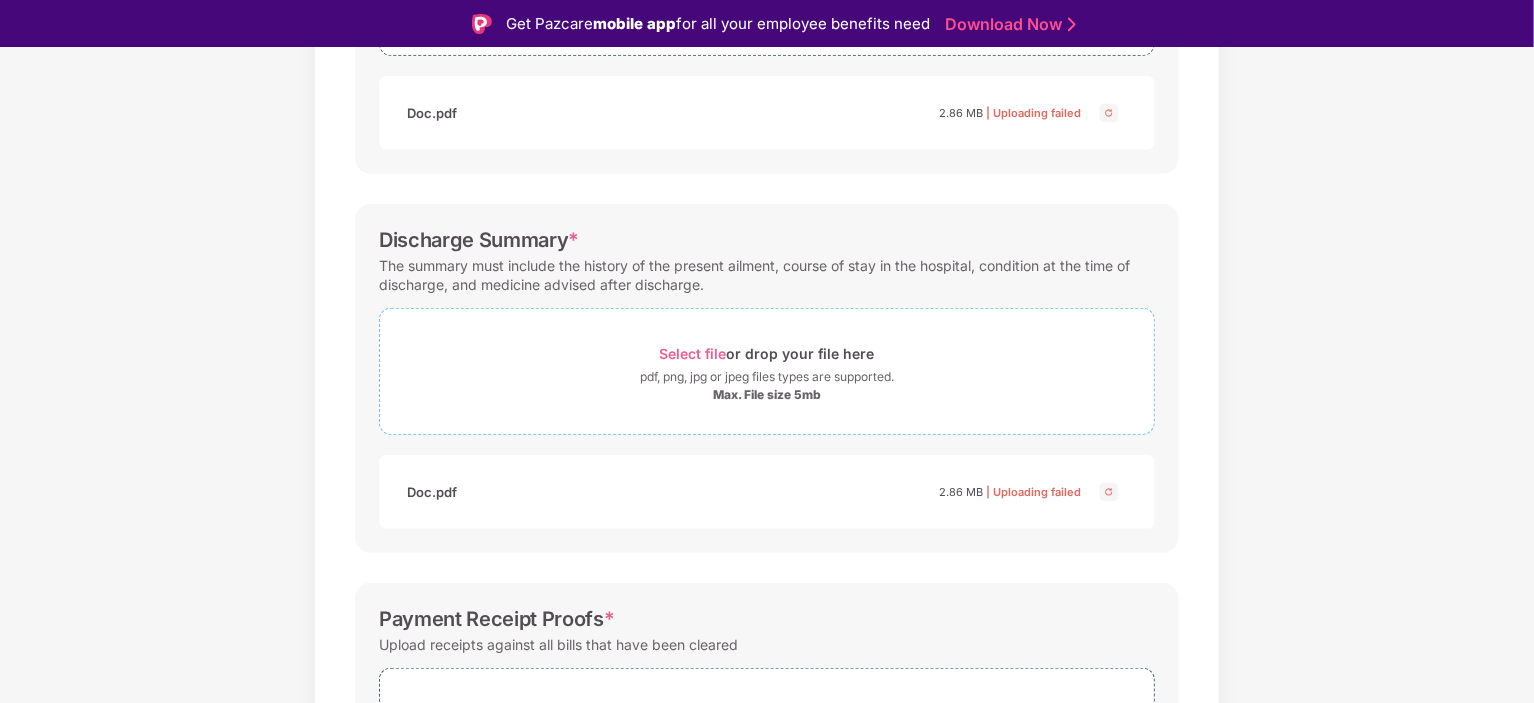 scroll, scrollTop: 498, scrollLeft: 0, axis: vertical 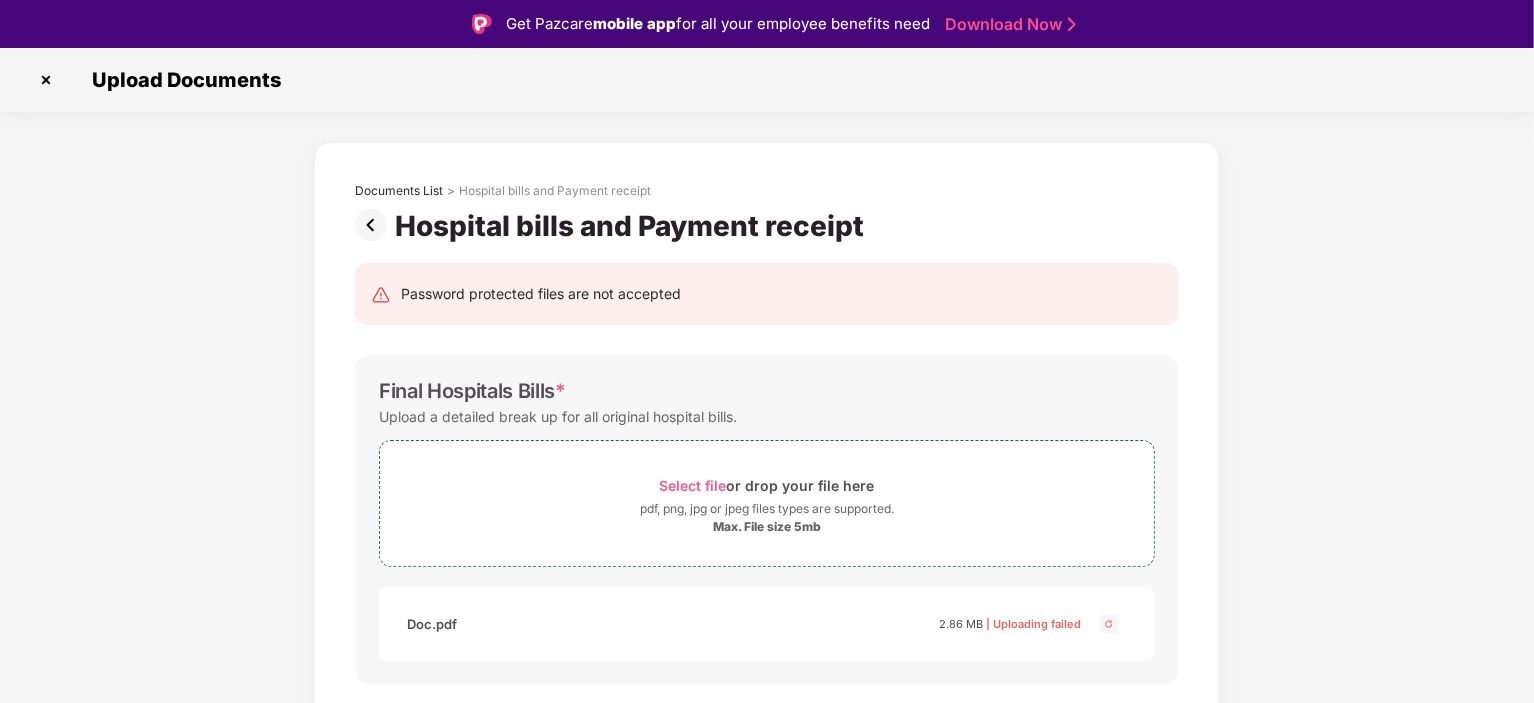 click at bounding box center [46, 80] 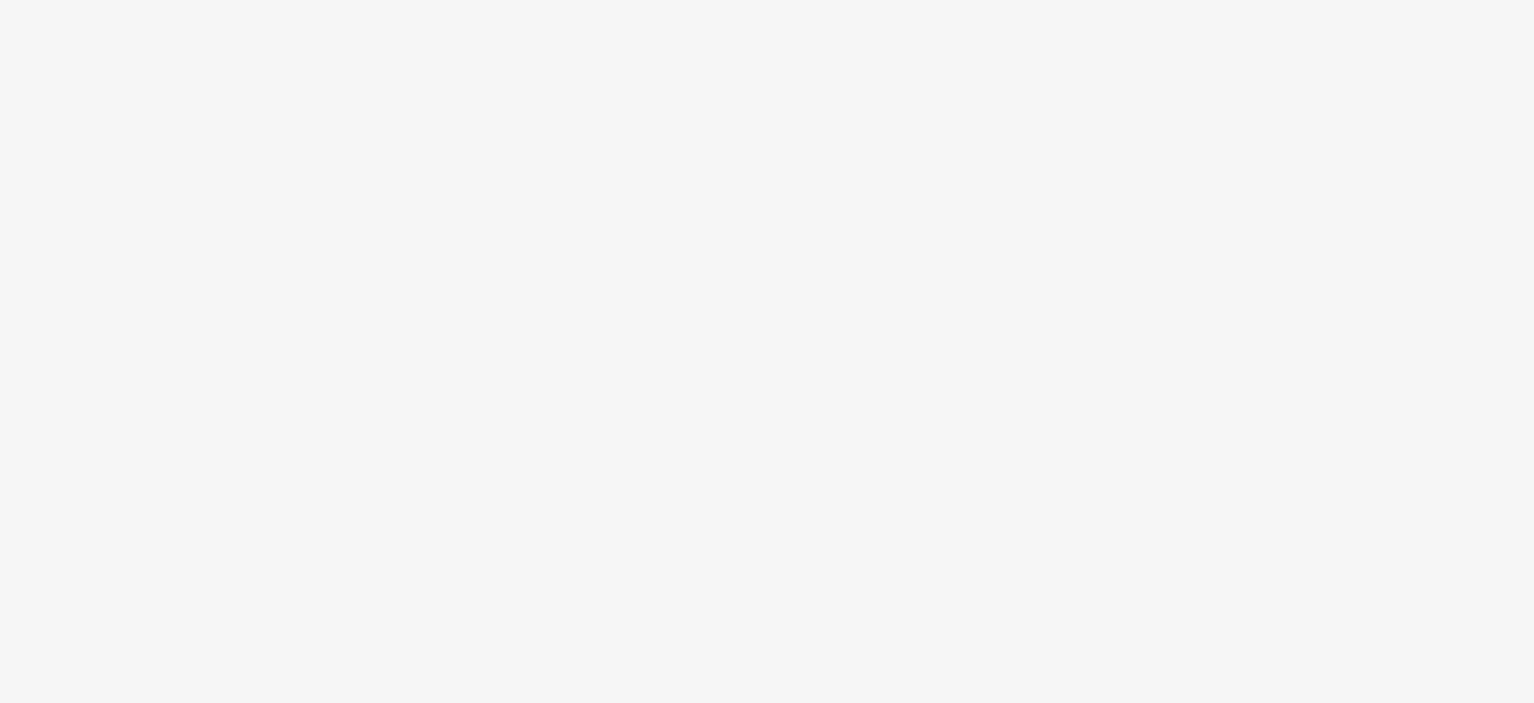 scroll, scrollTop: 0, scrollLeft: 0, axis: both 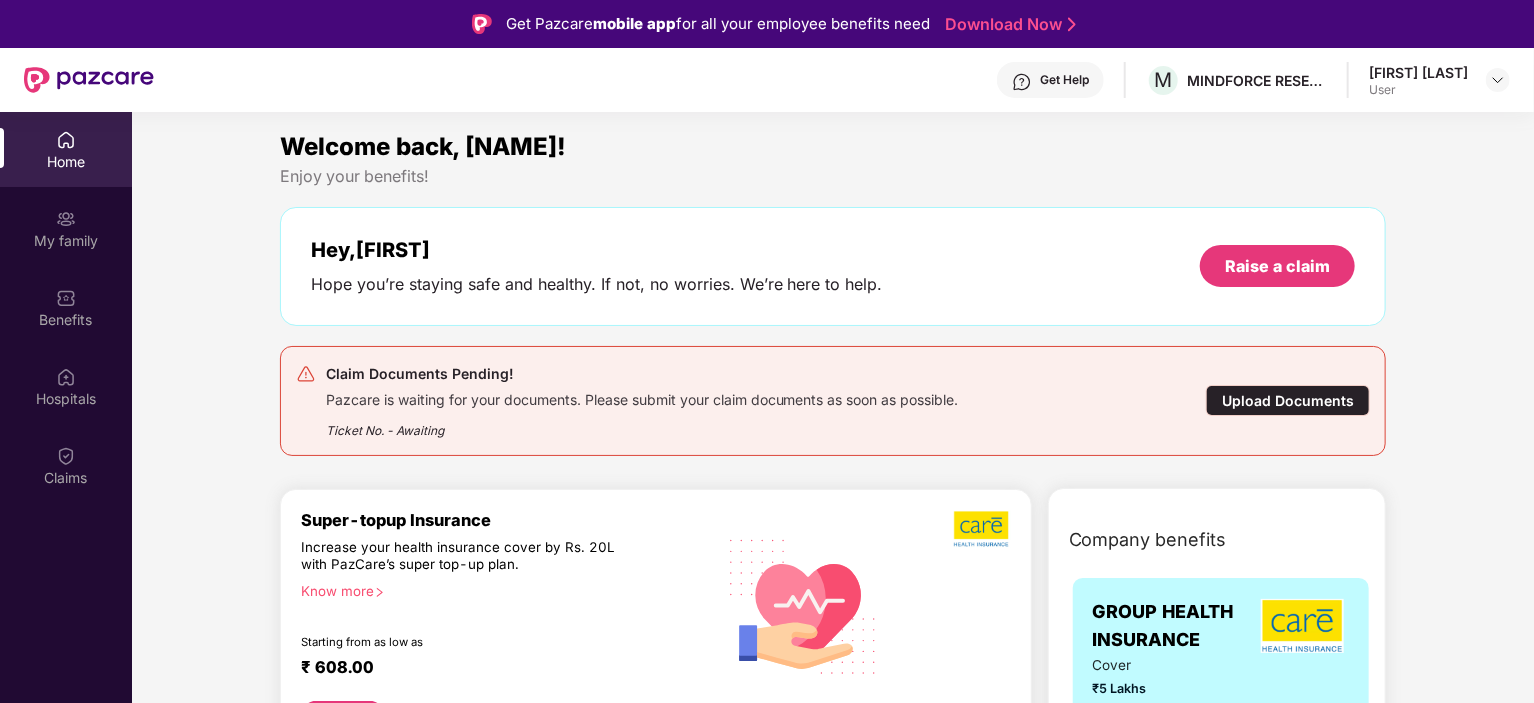 click on "Upload Documents" at bounding box center (1288, 400) 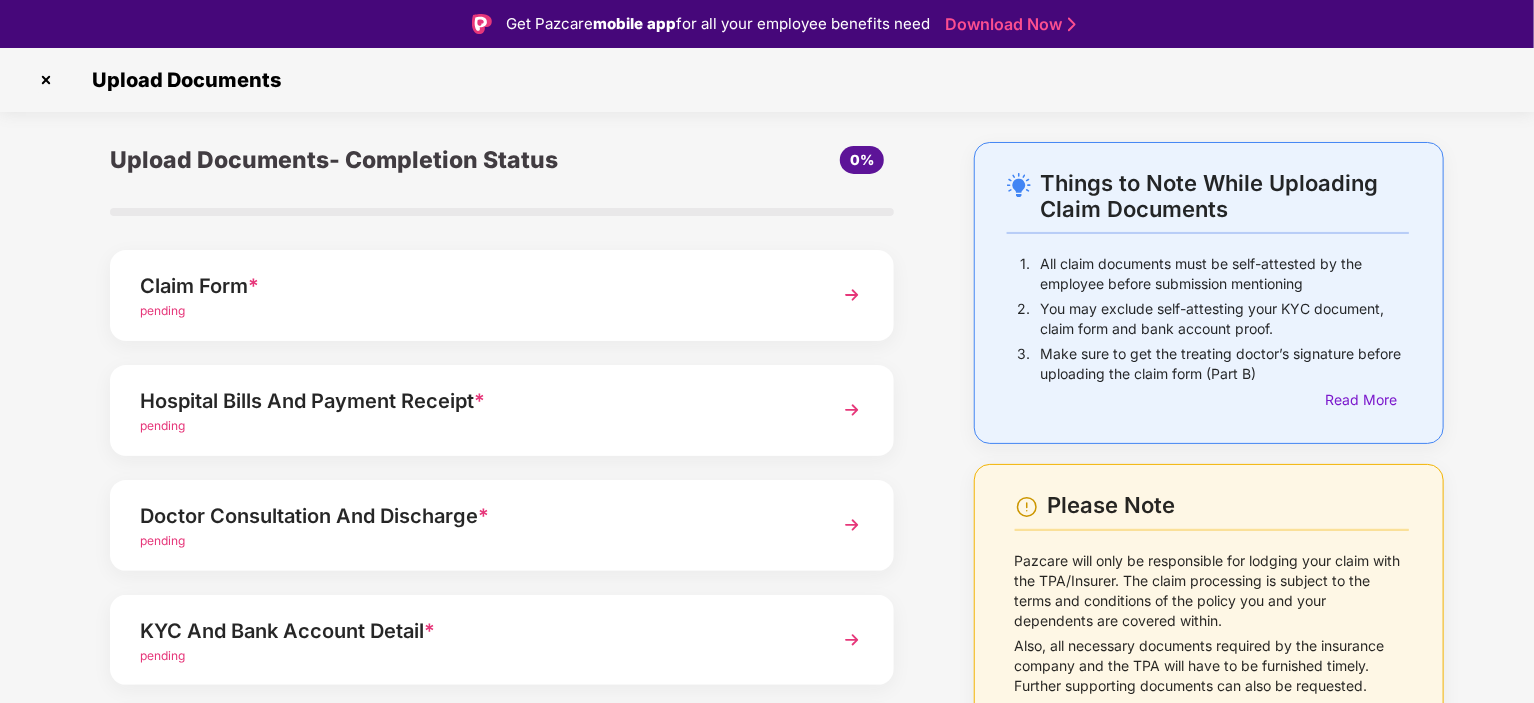 click at bounding box center (852, 295) 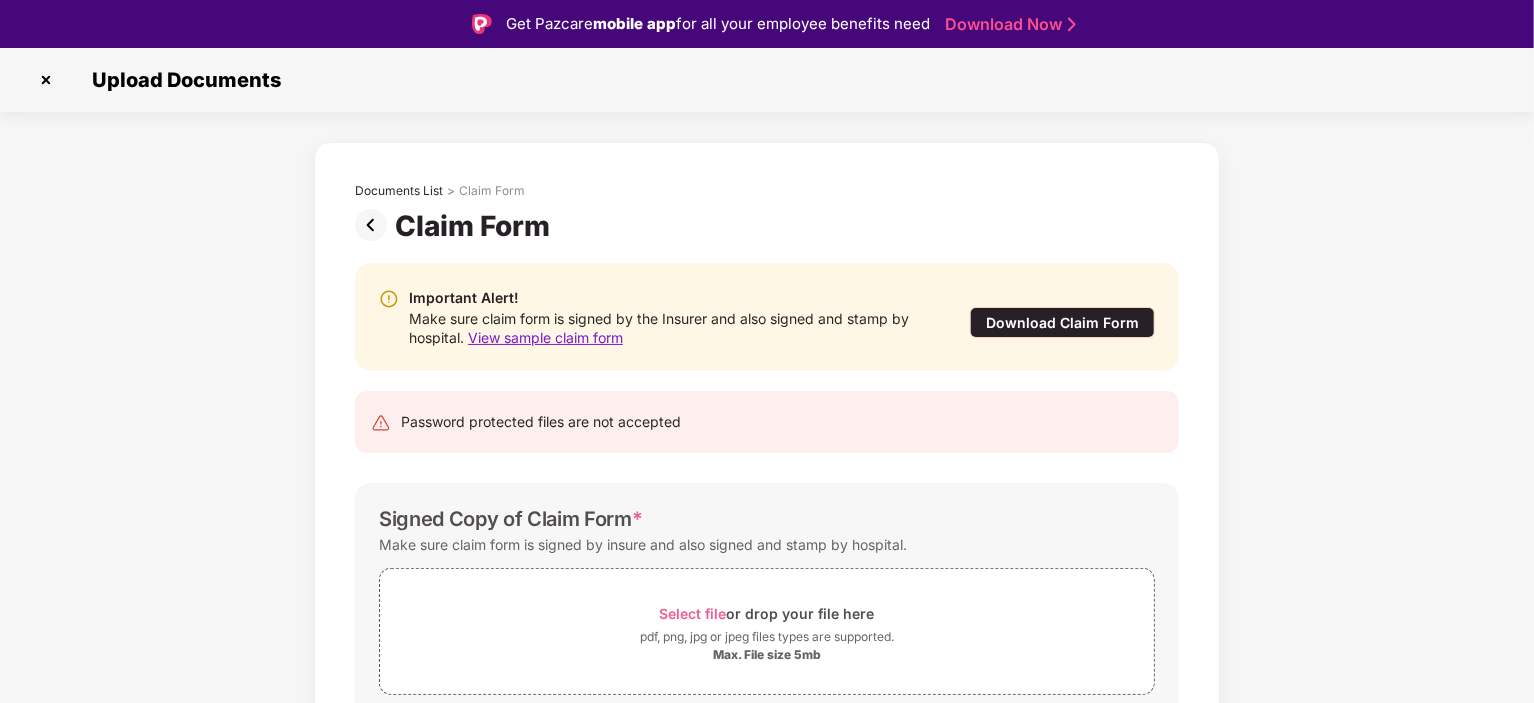 click on "Download Claim Form" at bounding box center [1062, 322] 